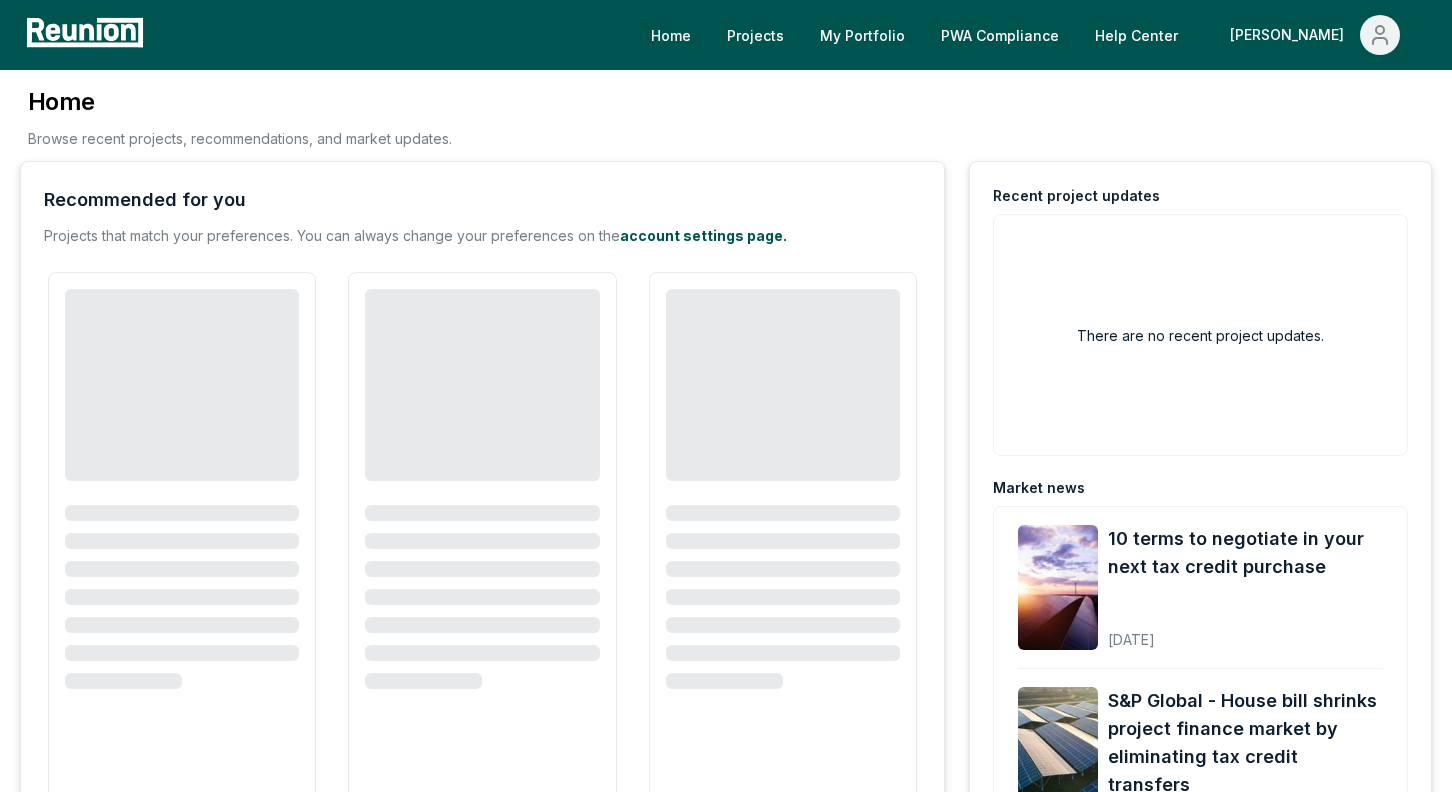 scroll, scrollTop: 0, scrollLeft: 0, axis: both 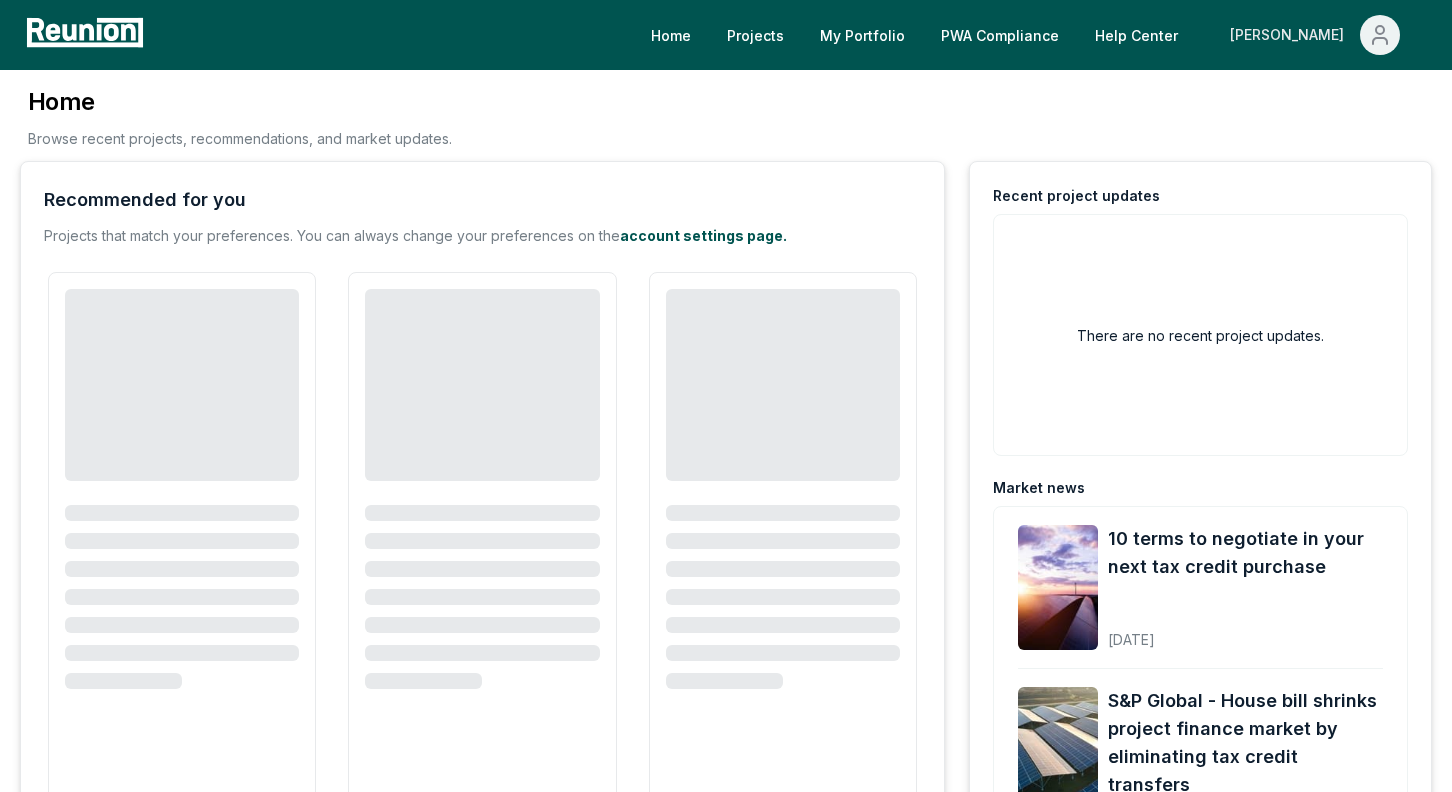 click 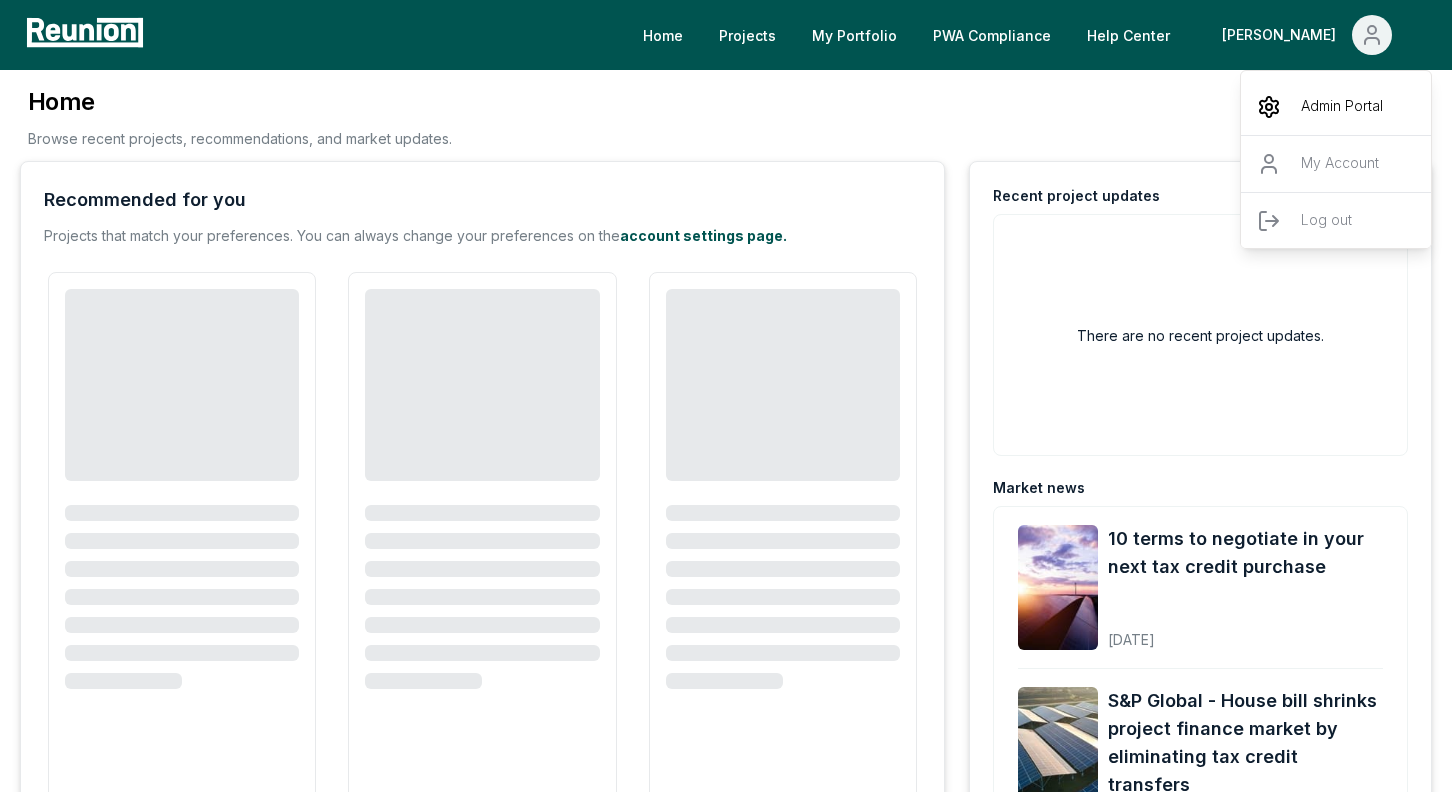 click on "Admin Portal" at bounding box center (1342, 107) 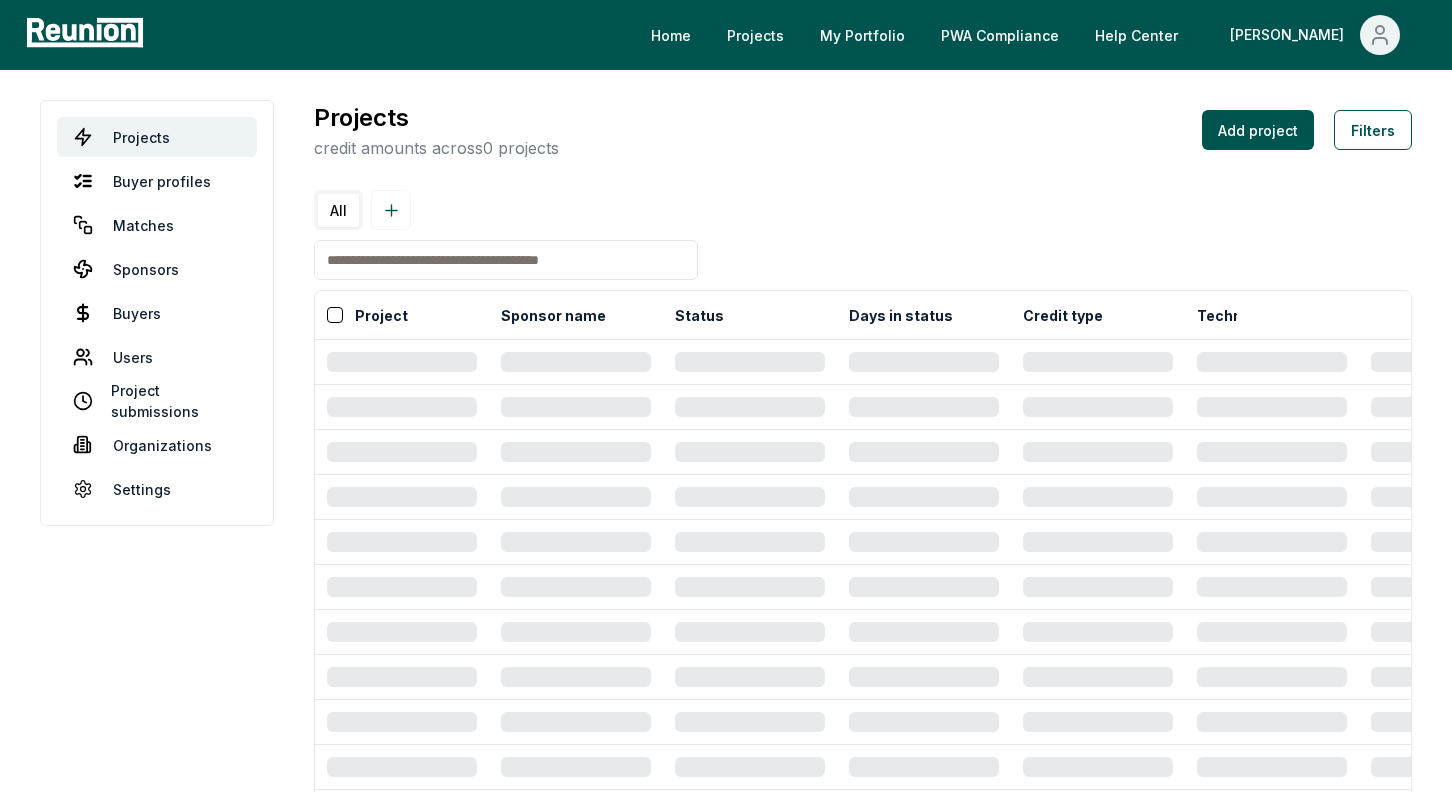 scroll, scrollTop: 0, scrollLeft: 0, axis: both 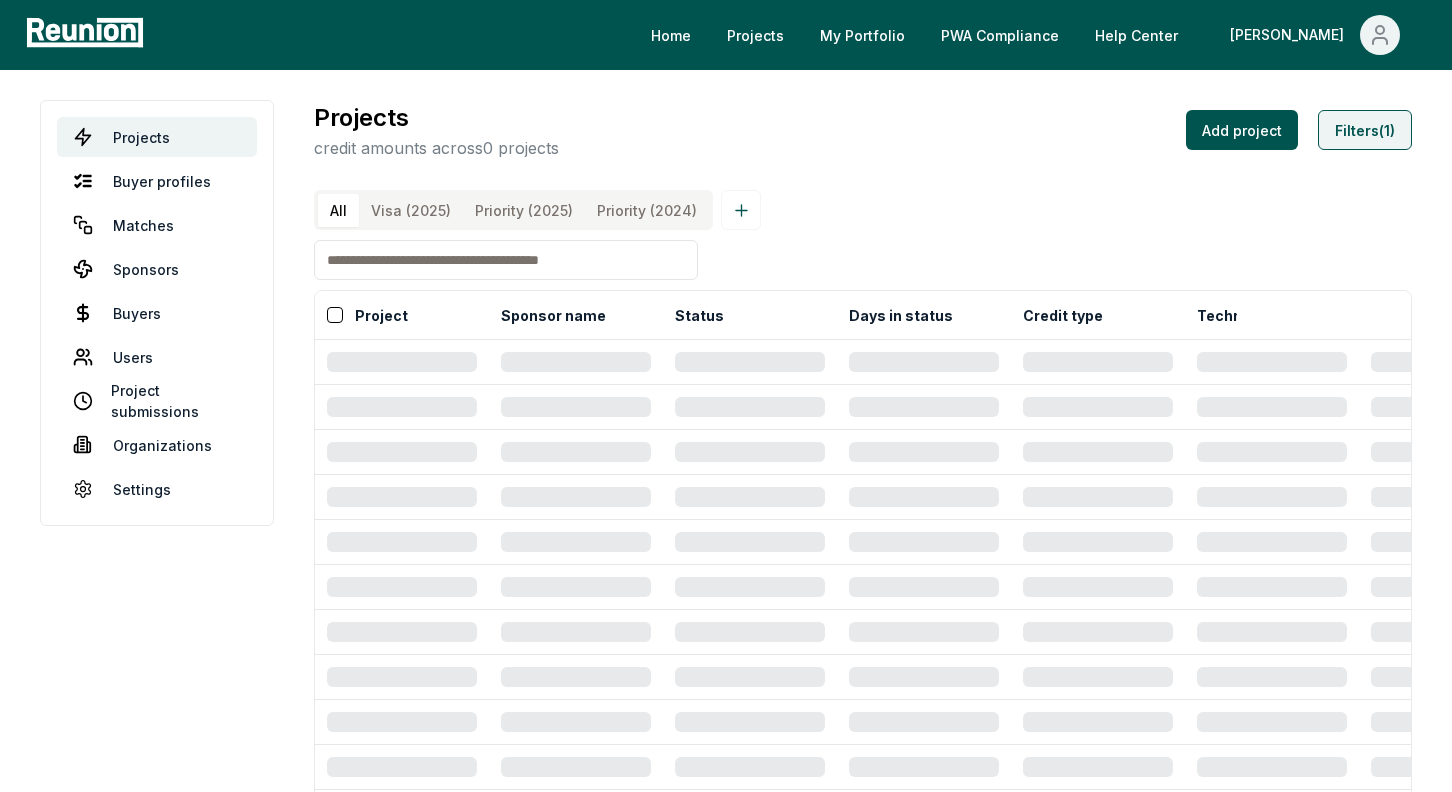 click on "Filters  (1)" at bounding box center [1365, 130] 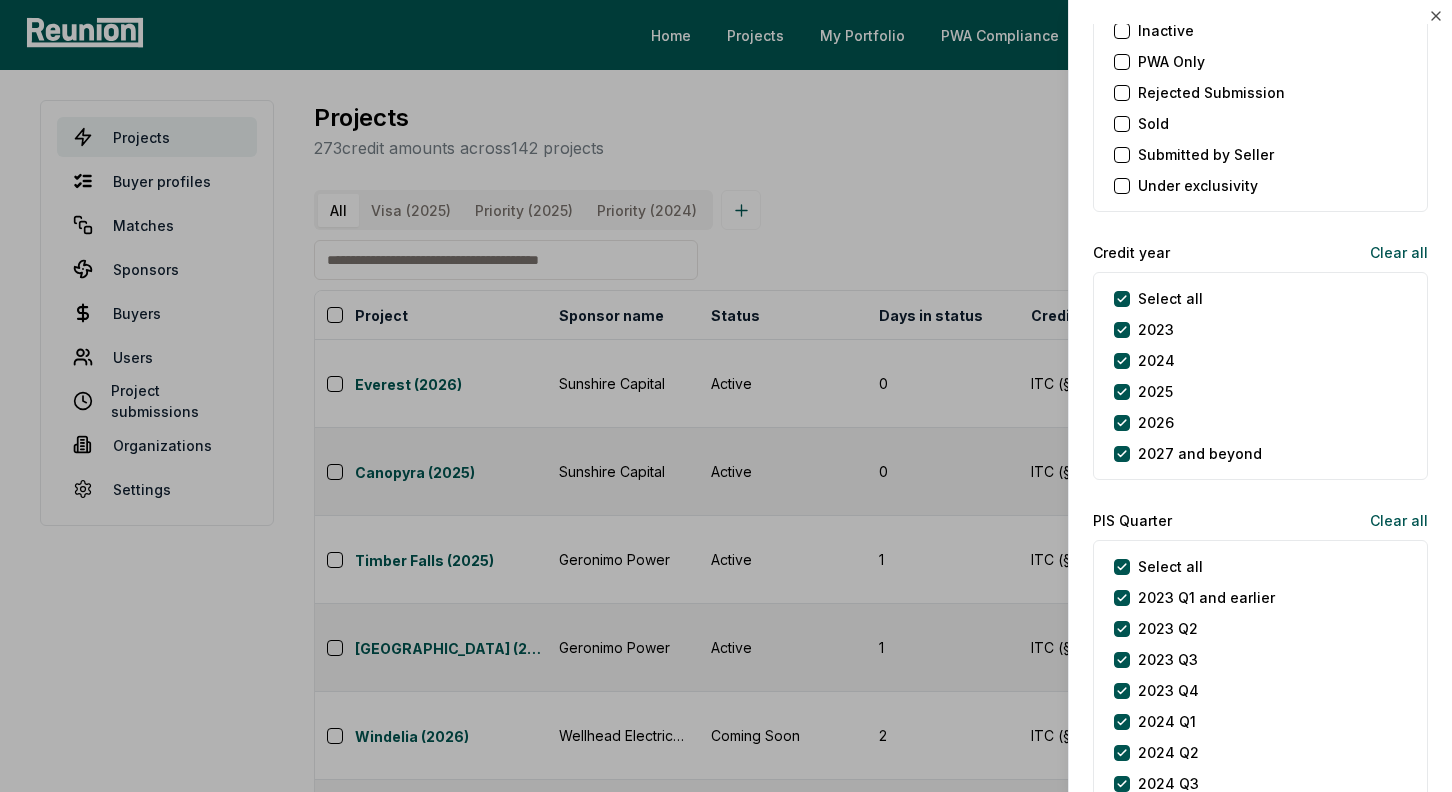 scroll, scrollTop: 2313, scrollLeft: 0, axis: vertical 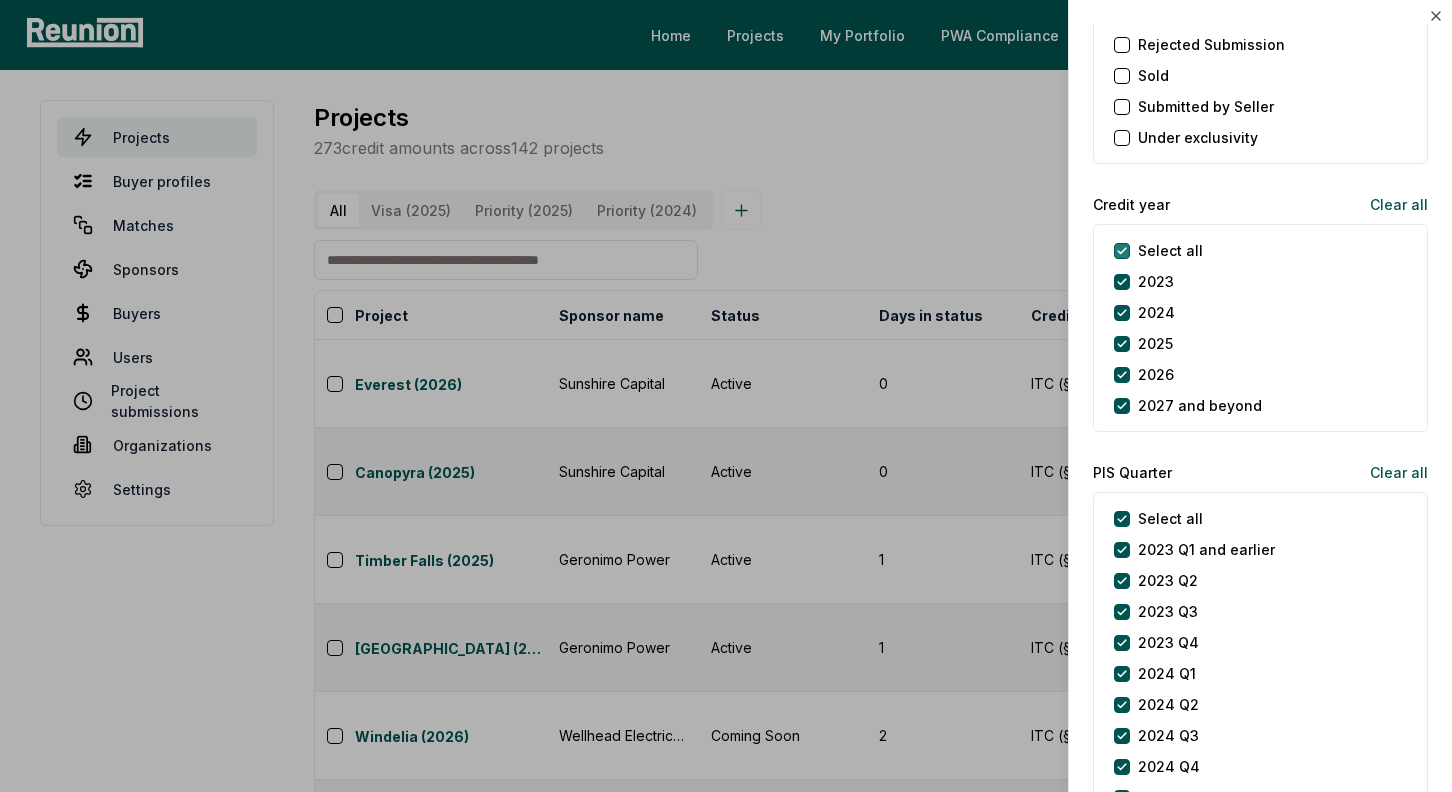 click on "Select all" at bounding box center (1122, 251) 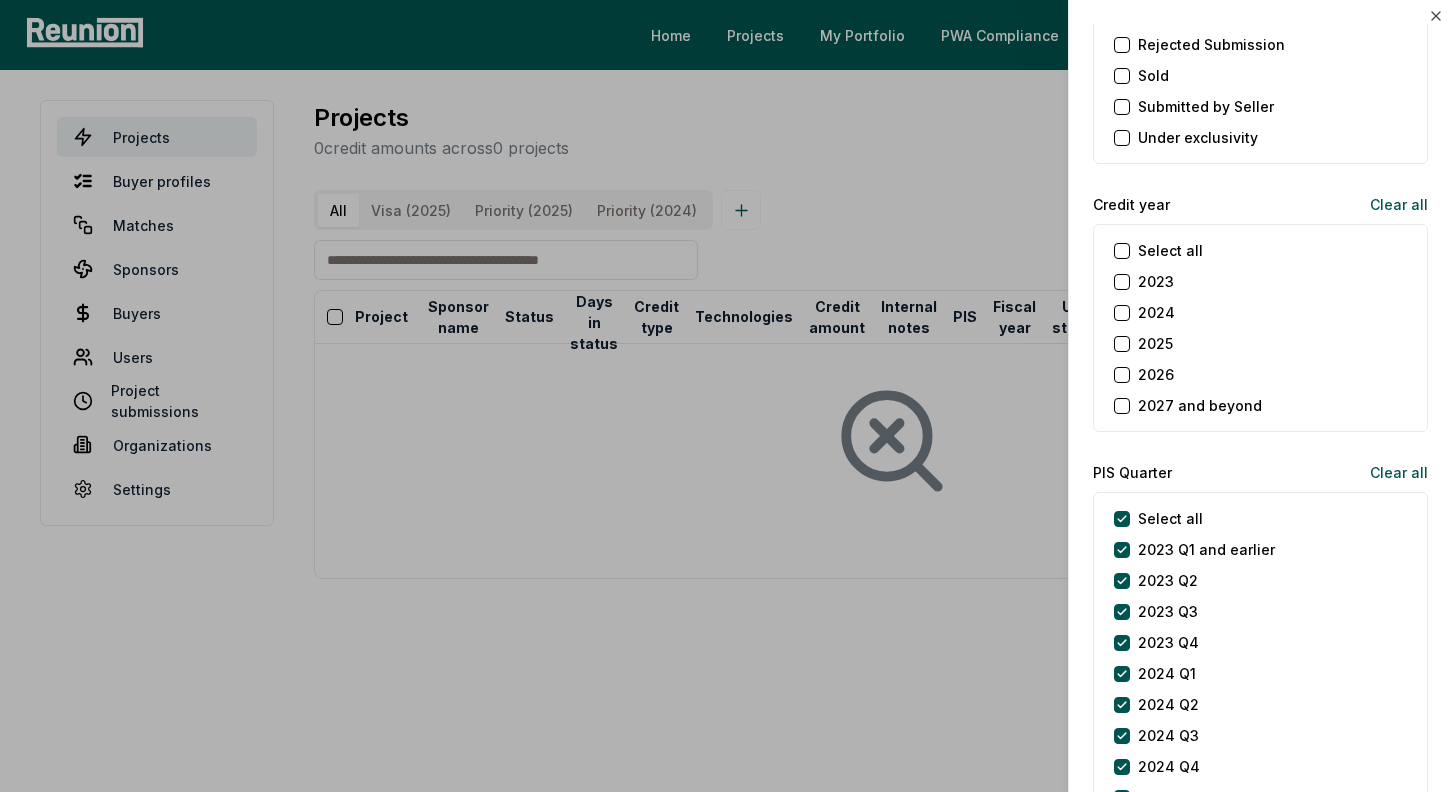 click on "2024" at bounding box center (1122, 313) 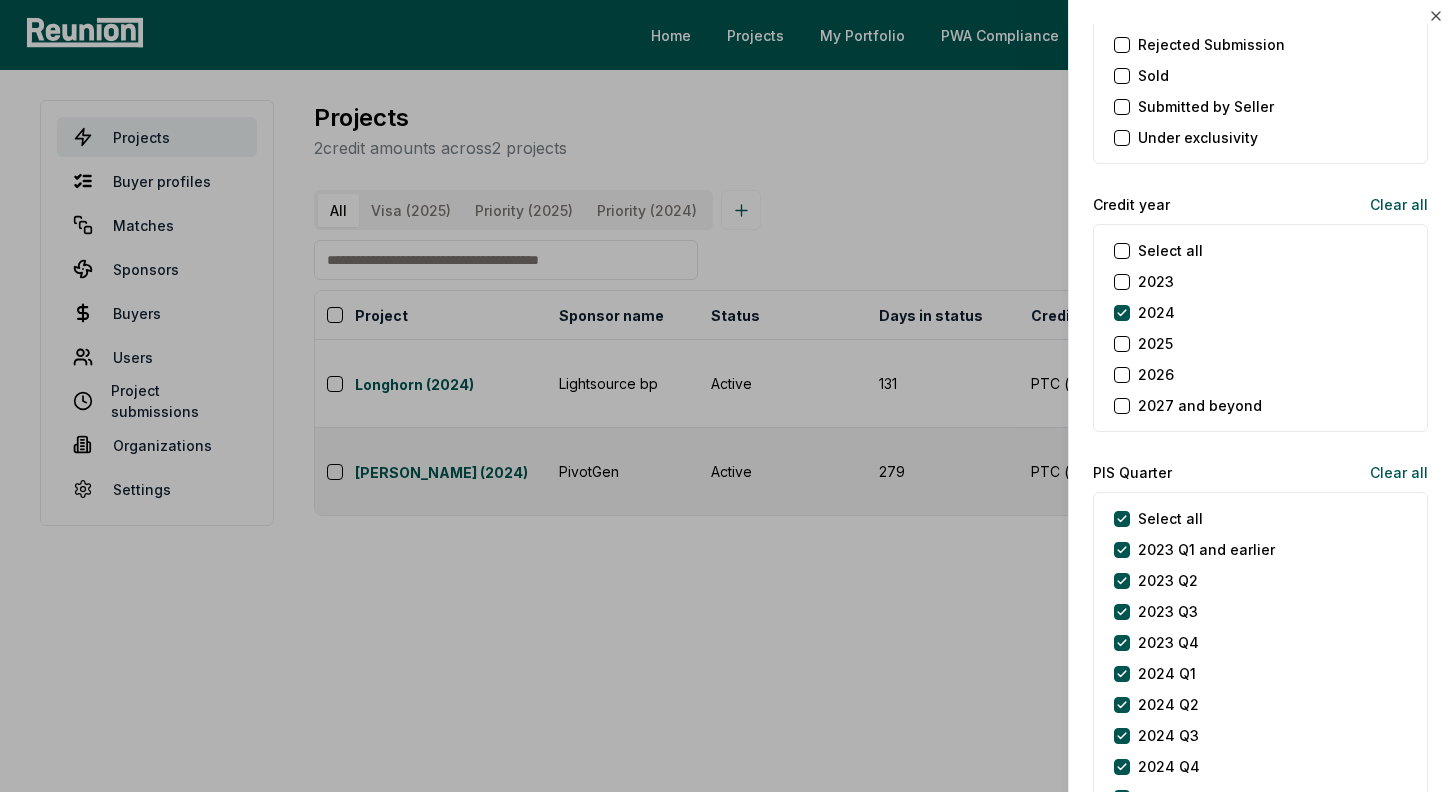 click at bounding box center [726, 396] 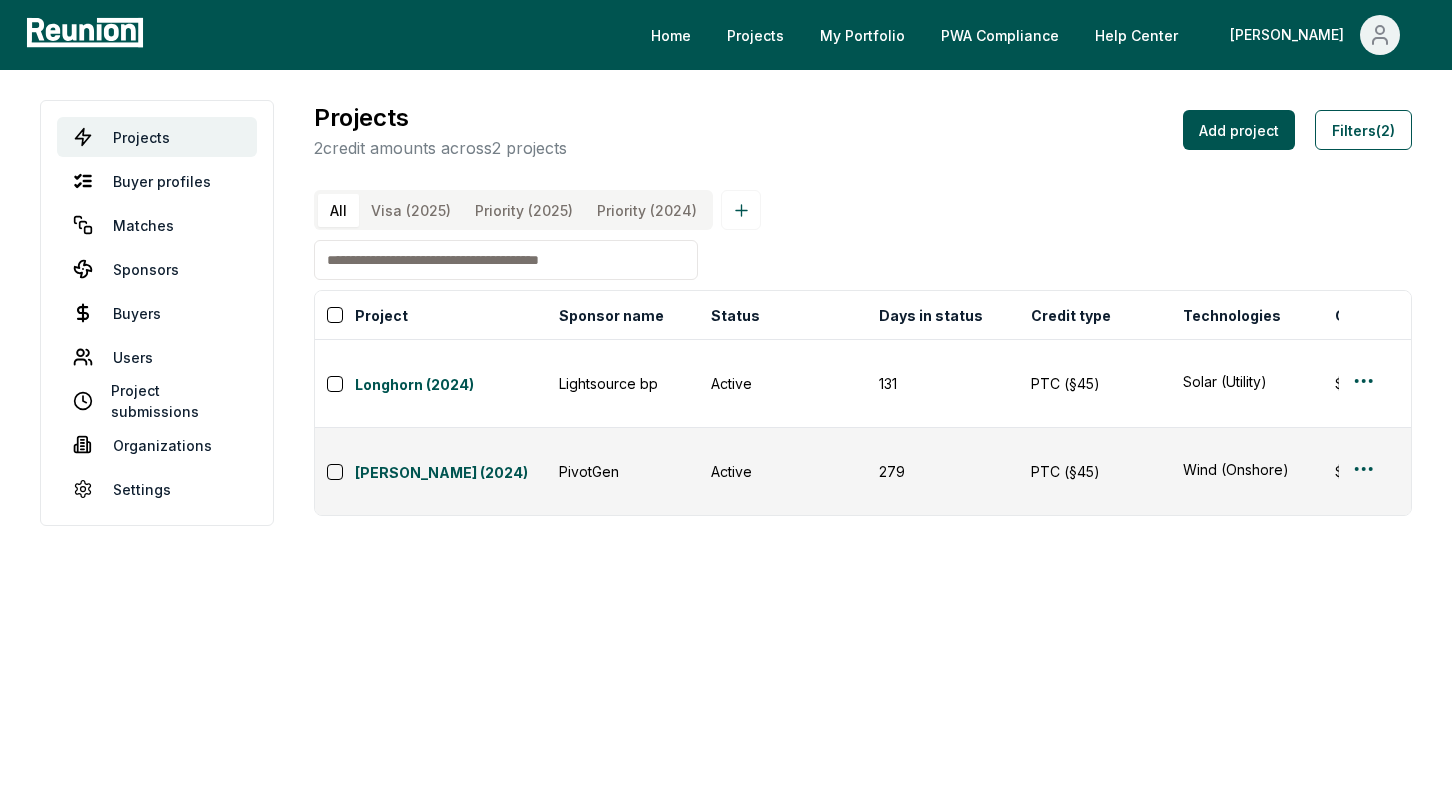 type 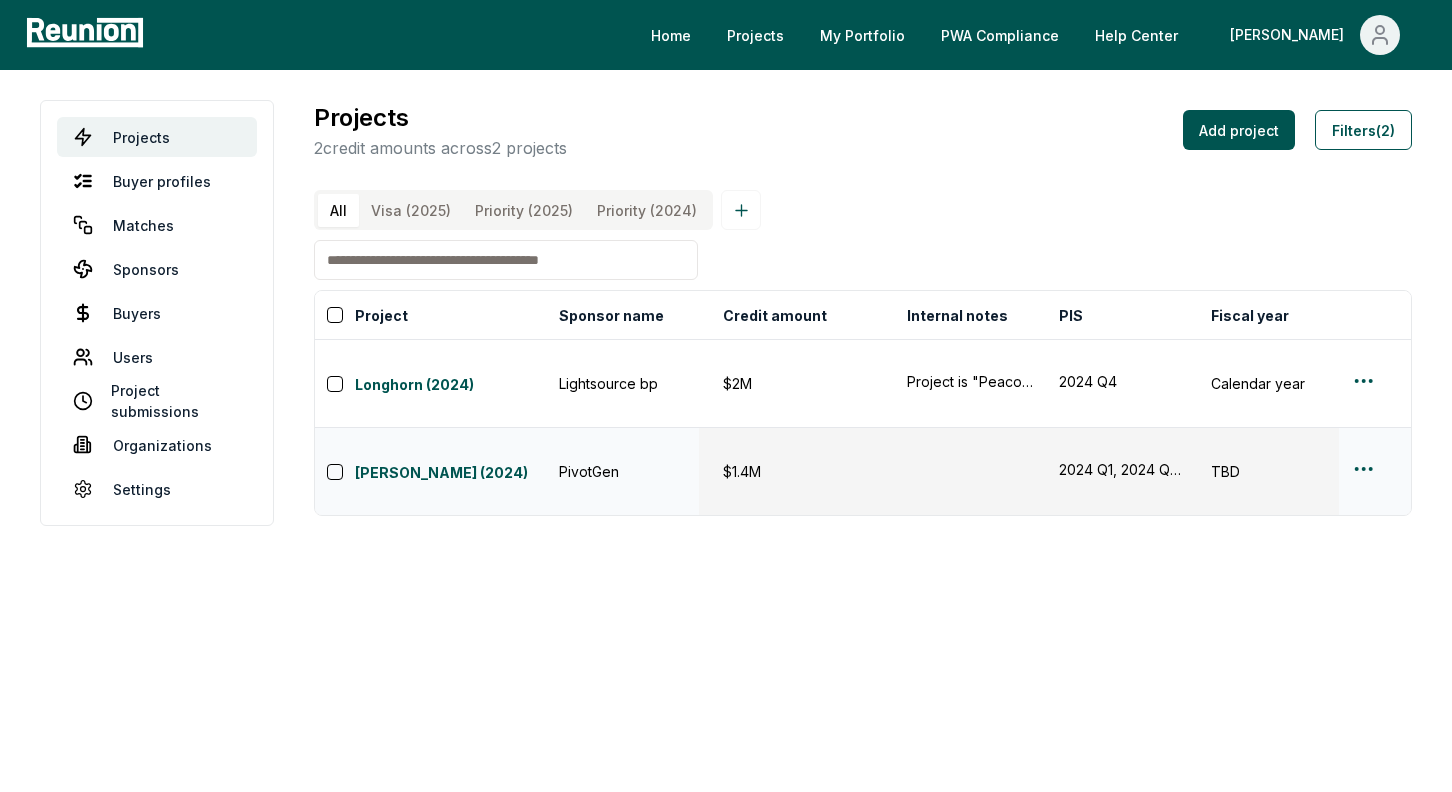 scroll, scrollTop: 0, scrollLeft: 0, axis: both 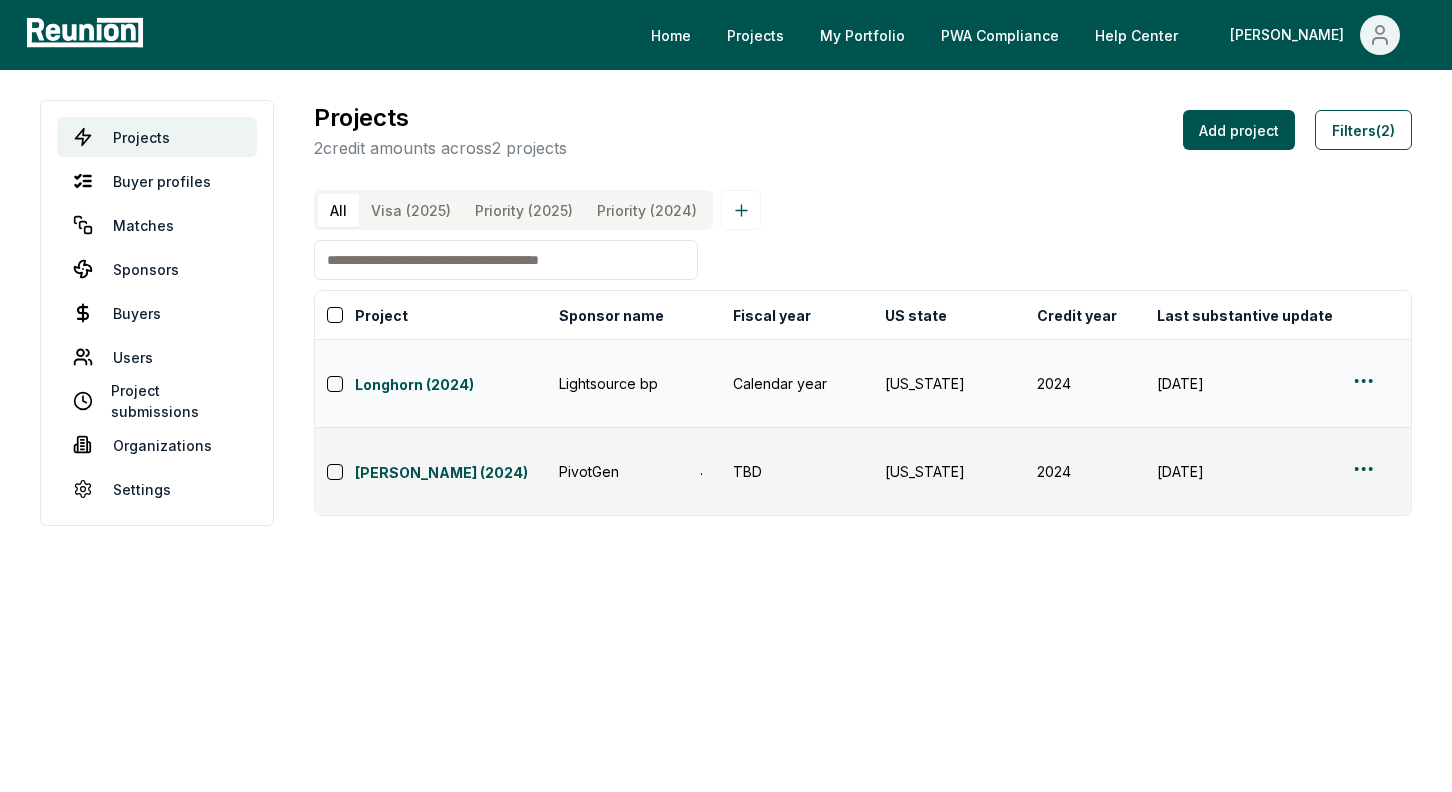 click at bounding box center (1375, 383) 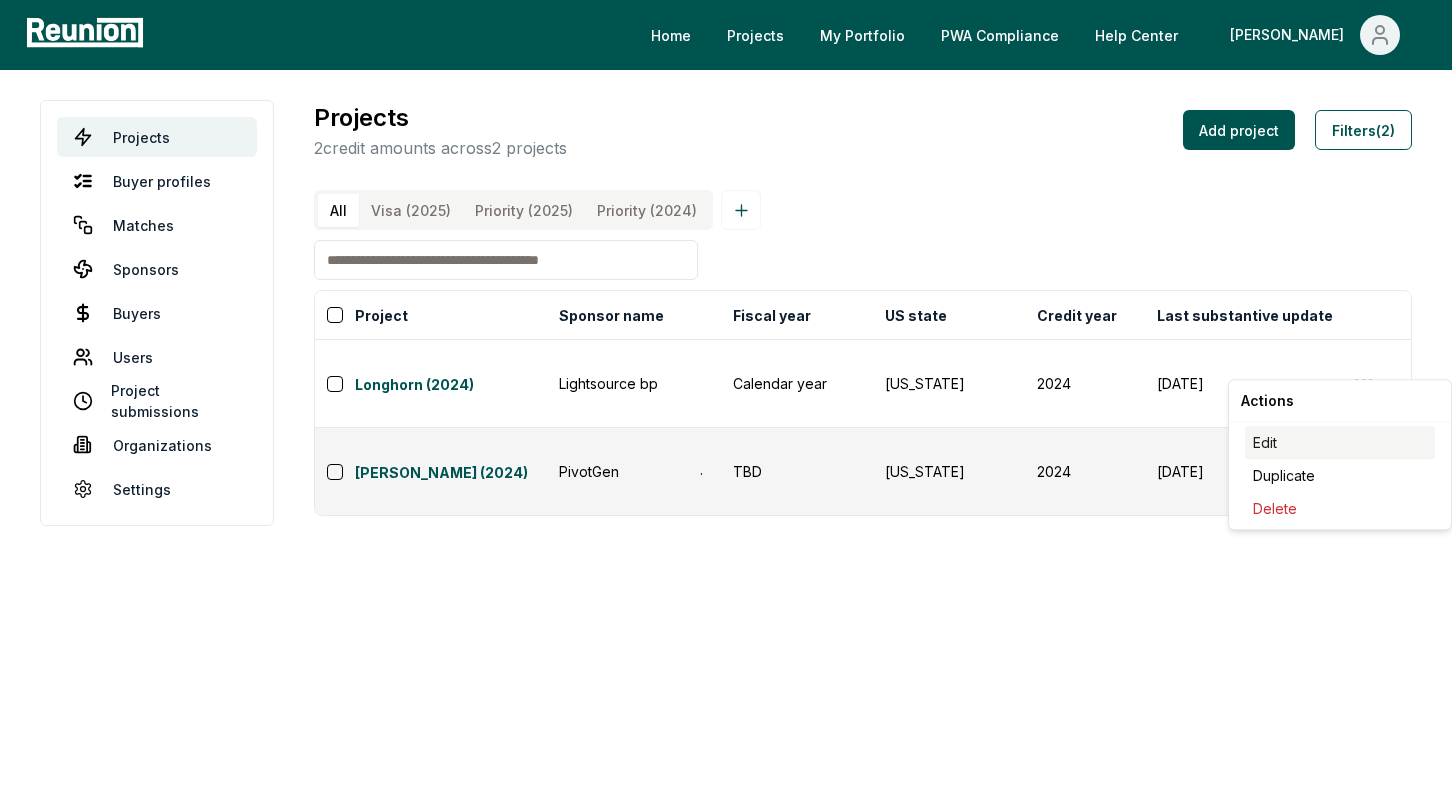 click on "Edit" at bounding box center (1340, 442) 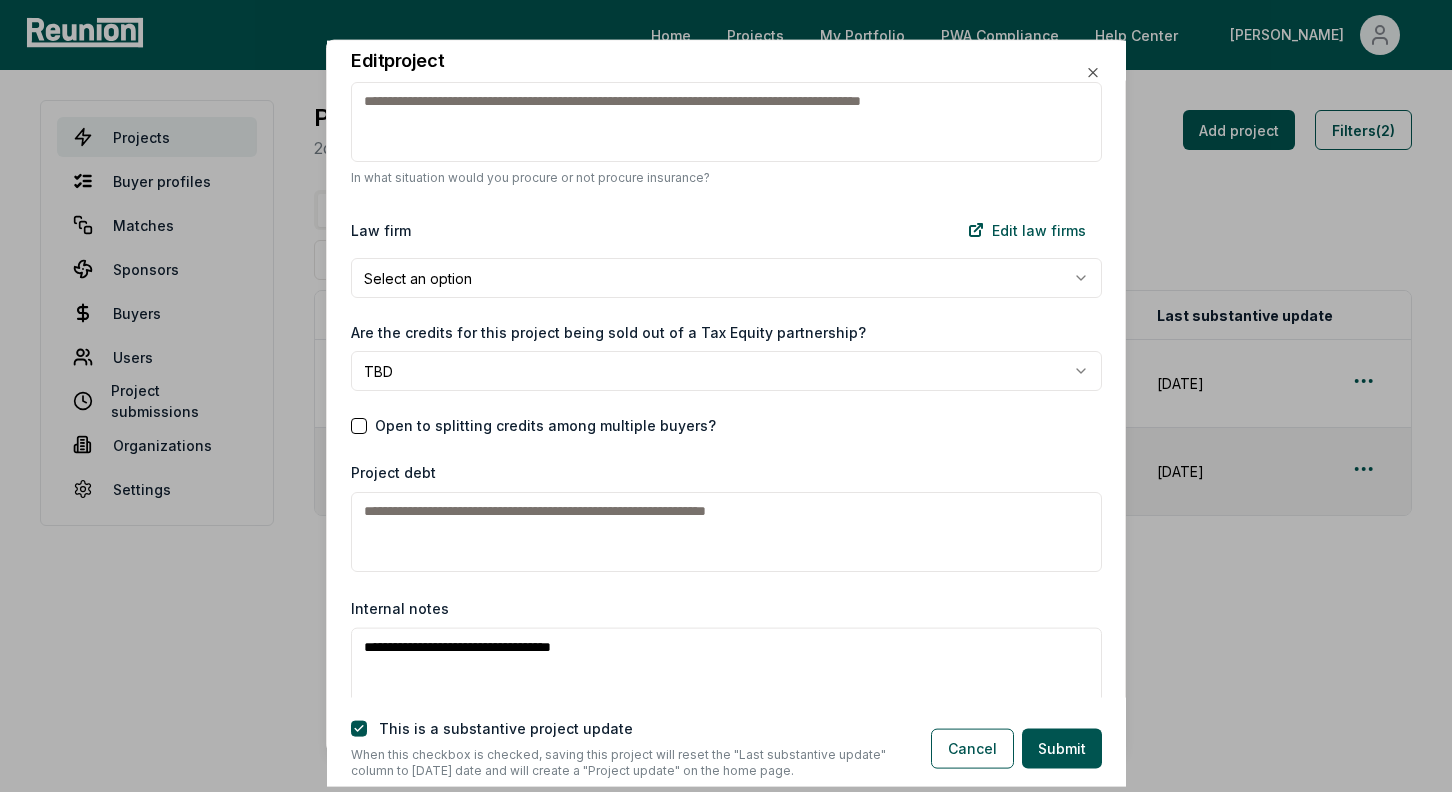 scroll, scrollTop: 2568, scrollLeft: 0, axis: vertical 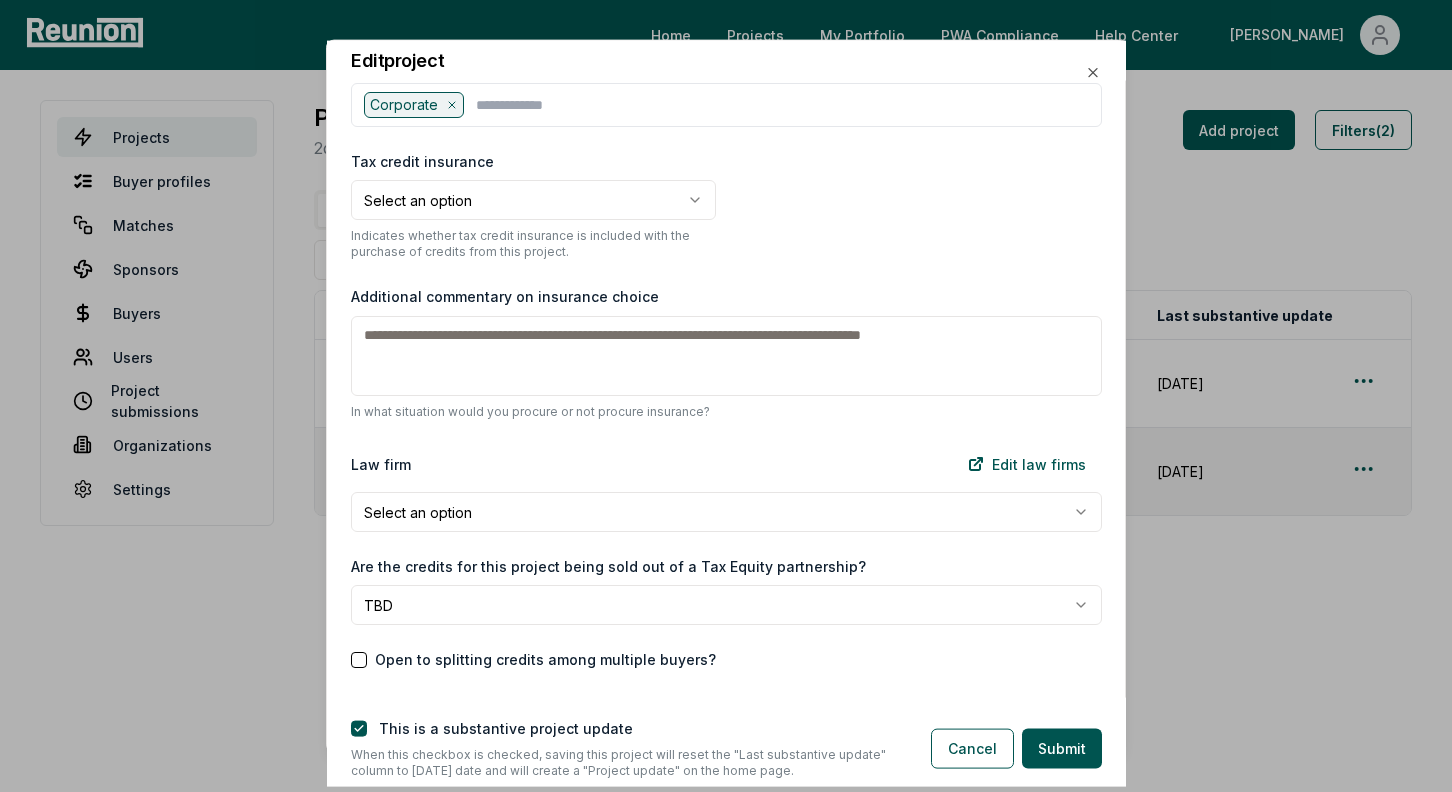 type 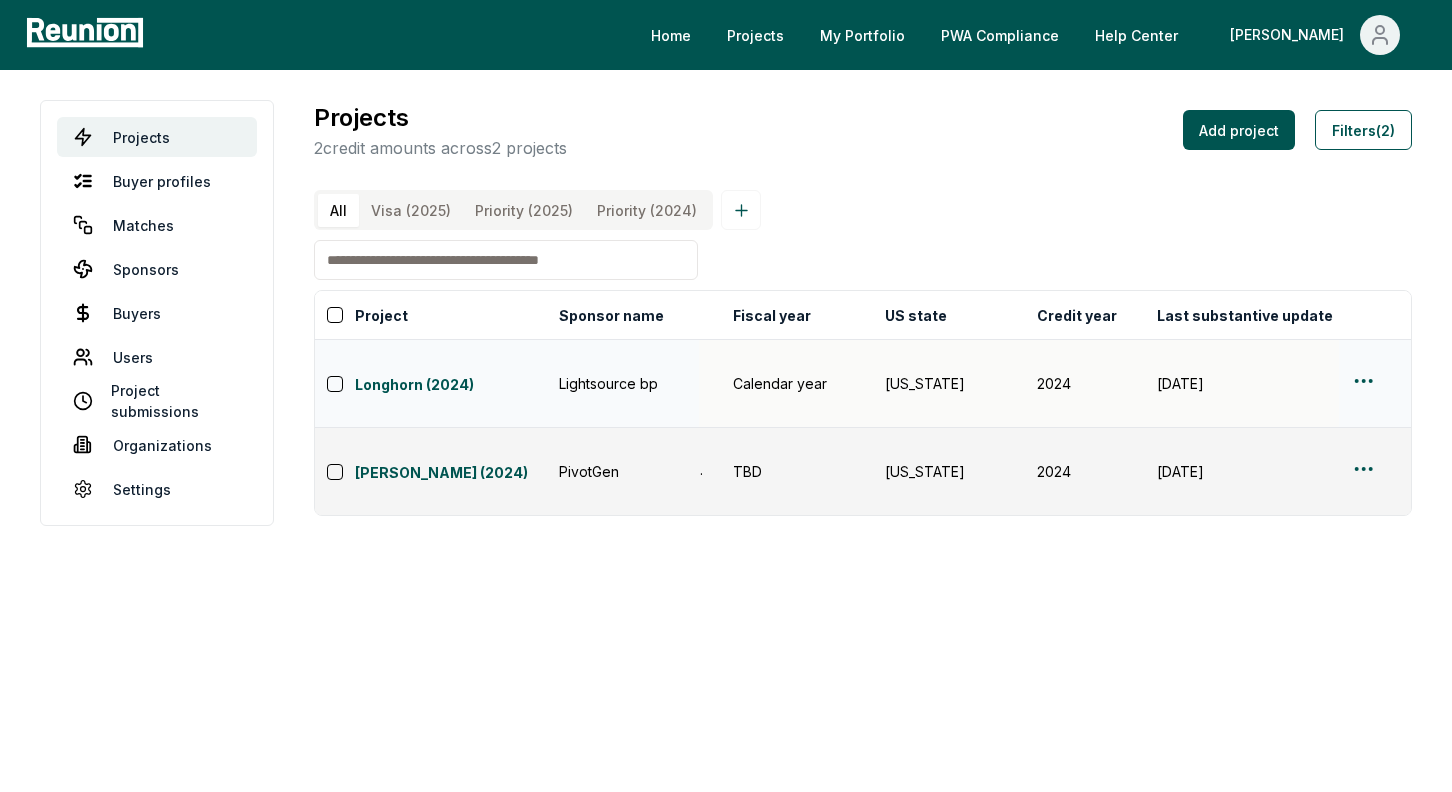 click on "Please visit us on your desktop We're working on making our marketplace mobile-friendly. For now, please visit Reunion on a desktop computer. Home Projects My Portfolio PWA Compliance Help Center Andy Projects Buyer profiles Matches Sponsors Buyers Users Project submissions Organizations Settings Projects 2  credit amounts across  2   projects Add project Filters  (2) All Visa (2025) Priority (2025) Priority (2024) Project Sponsor name Status Days in status Credit type Technologies Credit amount Internal notes PIS Fiscal year US state Credit year Last substantive update Created Lists Created by Longhorn (2024) Lightsource bp Active 131 PTC (§45) Solar (Utility) $2M Project is "Peacock" per LSbp teaser. 2024 Q4 Calendar year Texas 2024 2/28/2025 2/28/2025 0 connor@reunioninfra.com Moran (2024) PivotGen Active 279 PTC (§45) Wind (Onshore) $1.4M 2024 Q1, 2024 Q2, 2024 Q3, 2024 Q4, 2025 Q1 TBD Texas 2024 4/10/2025 6/28/2023 1 danny@reunioninfra.com" at bounding box center [726, 396] 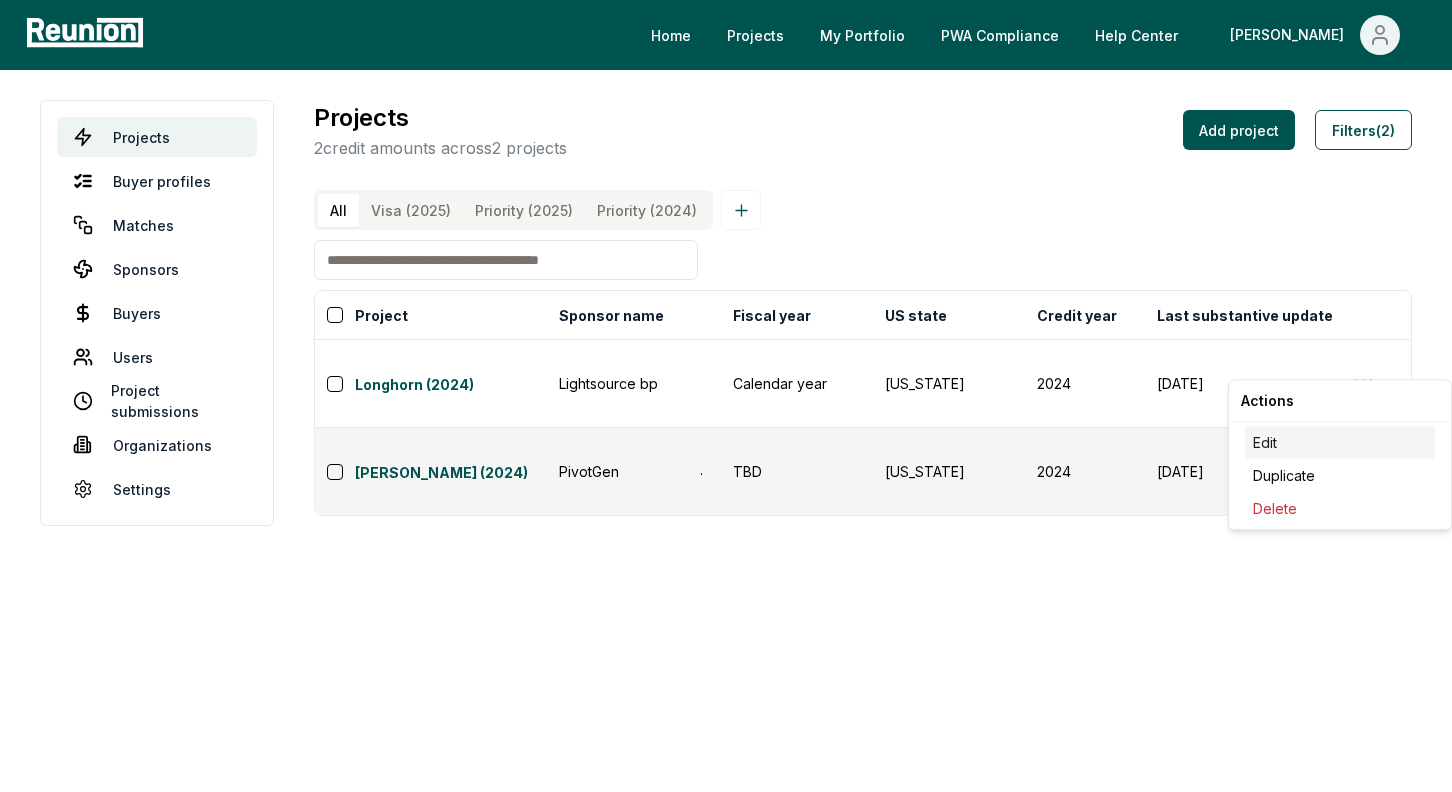 click on "Edit" at bounding box center (1340, 442) 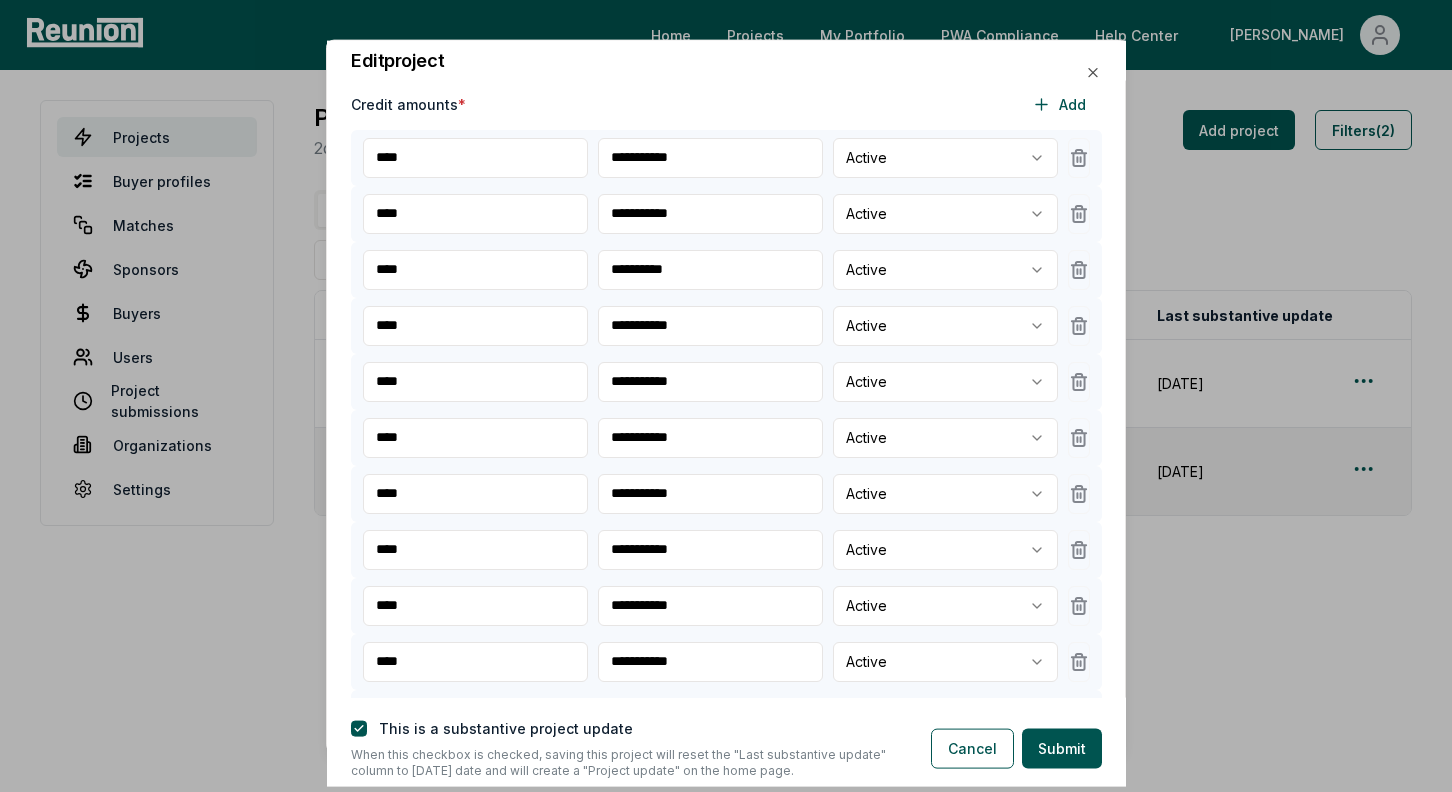 scroll, scrollTop: 512, scrollLeft: 0, axis: vertical 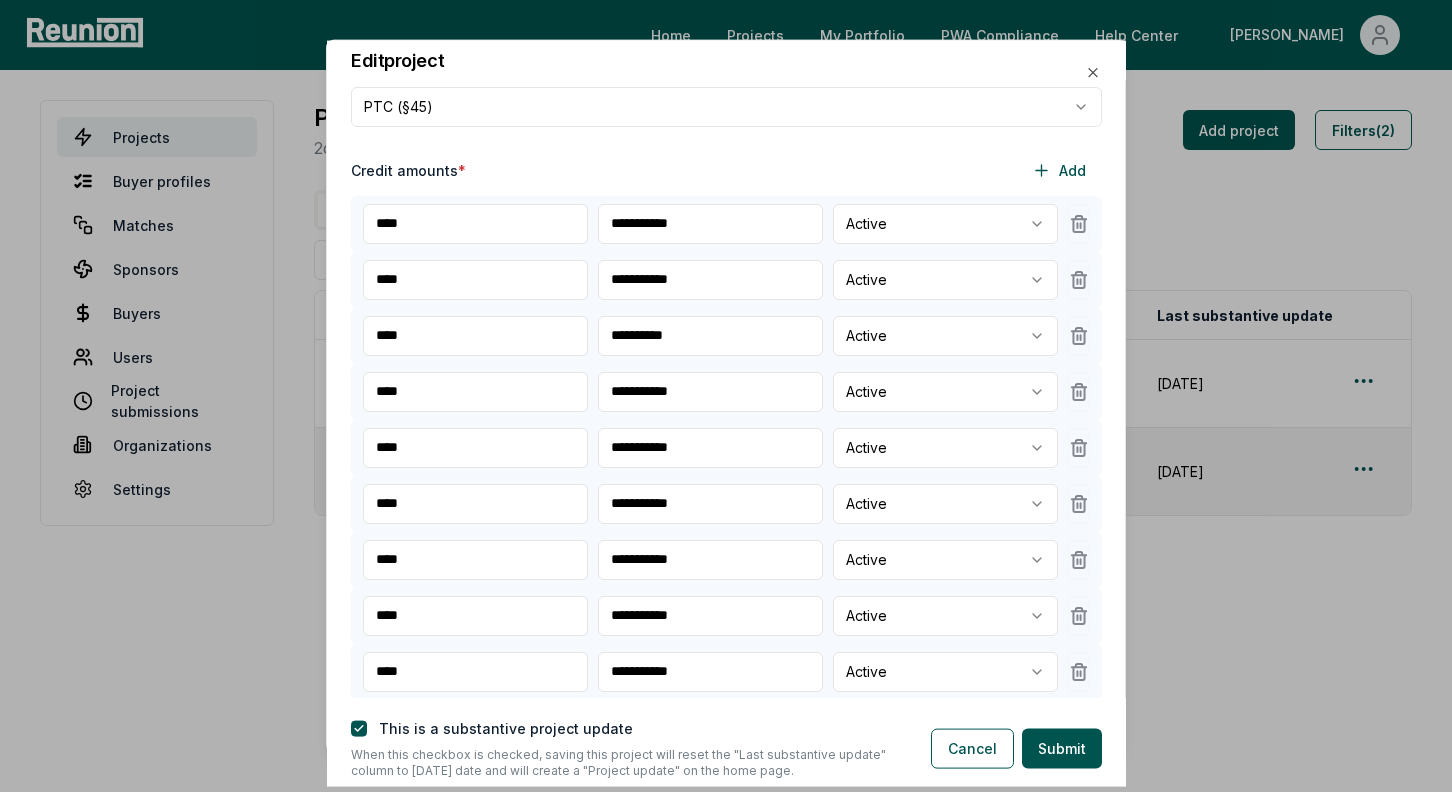 click on "Please visit us on your desktop We're working on making our marketplace mobile-friendly. For now, please visit Reunion on a desktop computer. Home Projects My Portfolio PWA Compliance Help Center Andy Projects Buyer profiles Matches Sponsors Buyers Users Project submissions Organizations Settings Projects 2  credit amounts across  2   projects Add project Filters  (2) All Visa (2025) Priority (2025) Priority (2024) Project Sponsor name Status Days in status Credit type Technologies Credit amount Internal notes PIS Fiscal year US state Credit year Last substantive update Created Lists Created by Longhorn (2024) Lightsource bp Active 131 PTC (§45) Solar (Utility) $2M Project is "Peacock" per LSbp teaser. 2024 Q4 Calendar year Texas 2024 2/28/2025 2/28/2025 0 connor@reunioninfra.com Moran (2024) PivotGen Active 279 PTC (§45) Wind (Onshore) $1.4M 2024 Q1, 2024 Q2, 2024 Q3, 2024 Q4, 2025 Q1 TBD Texas 2024 4/10/2025 6/28/2023 1 danny@reunioninfra.com
Edit  project  *  * :" at bounding box center (726, 396) 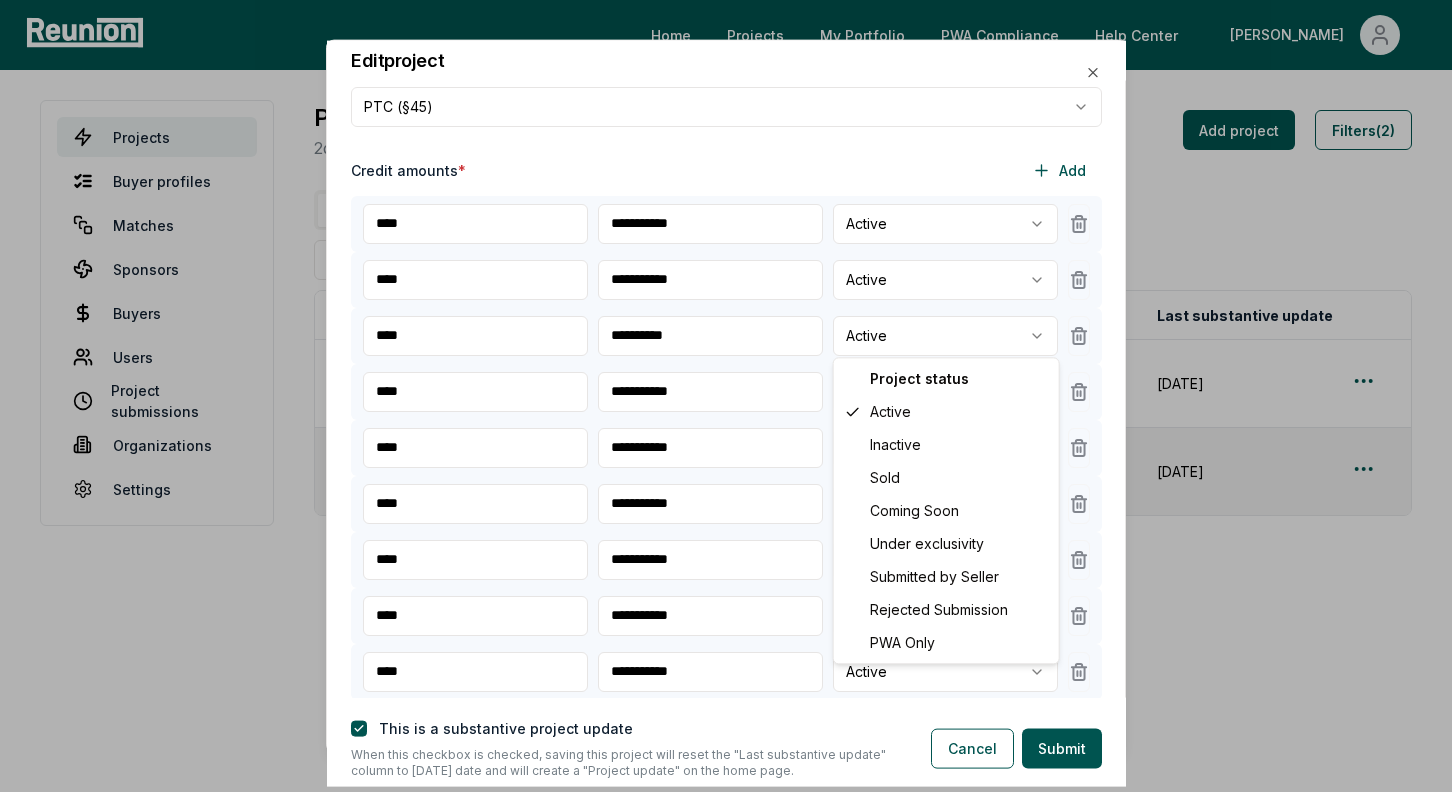 select on "**********" 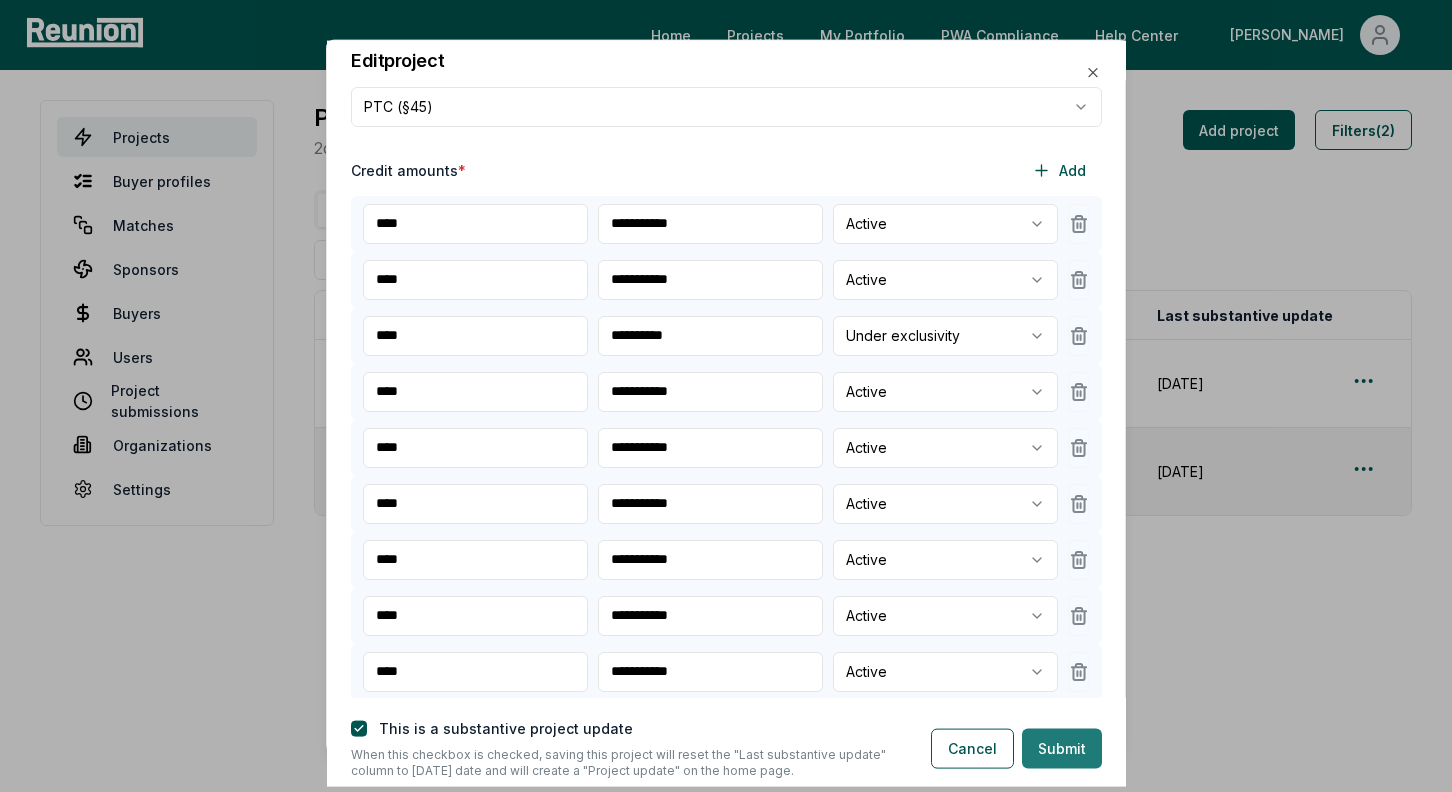 click on "Submit" at bounding box center (1062, 748) 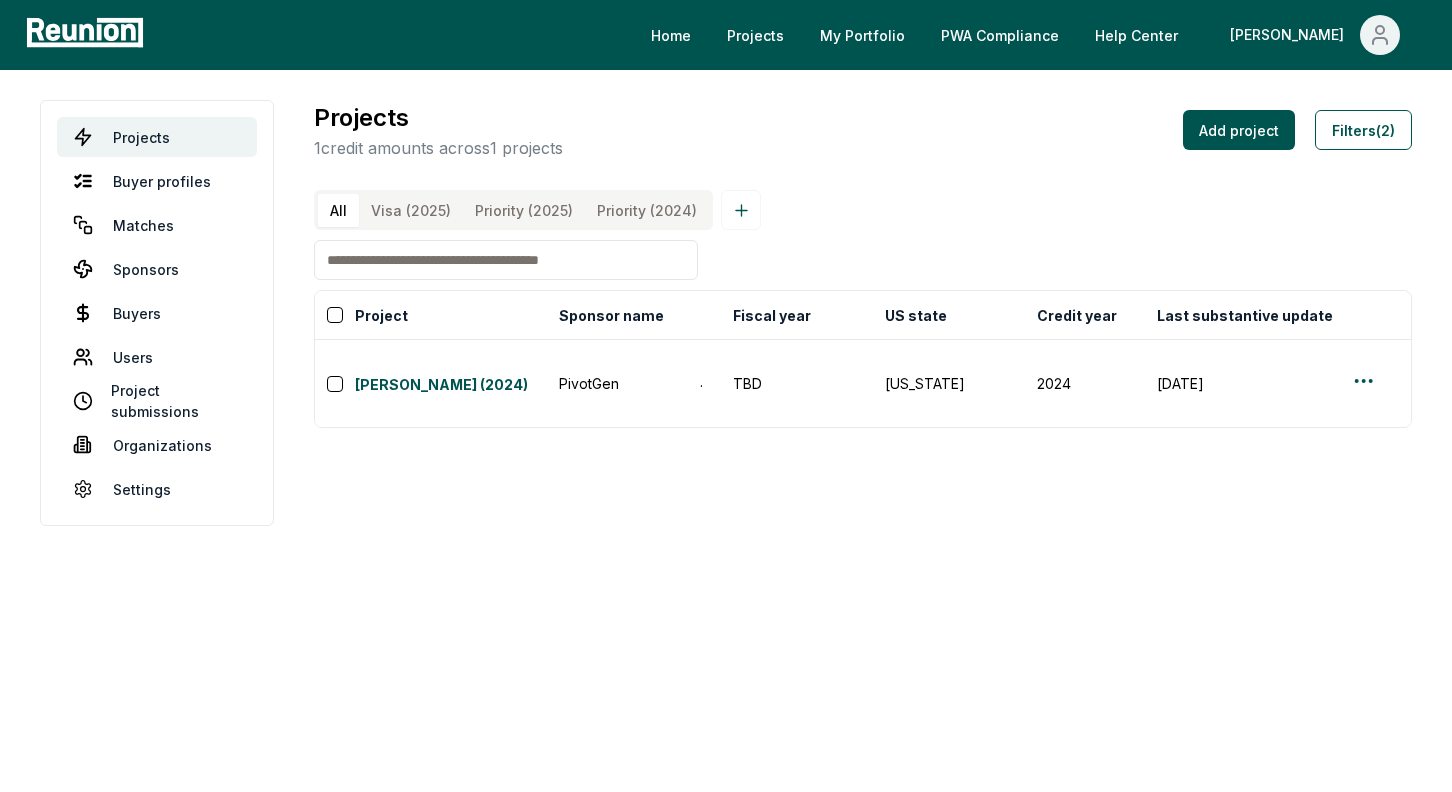 click on "Projects 1  credit amounts across  1   projects Add project Filters  (2)" at bounding box center [863, 130] 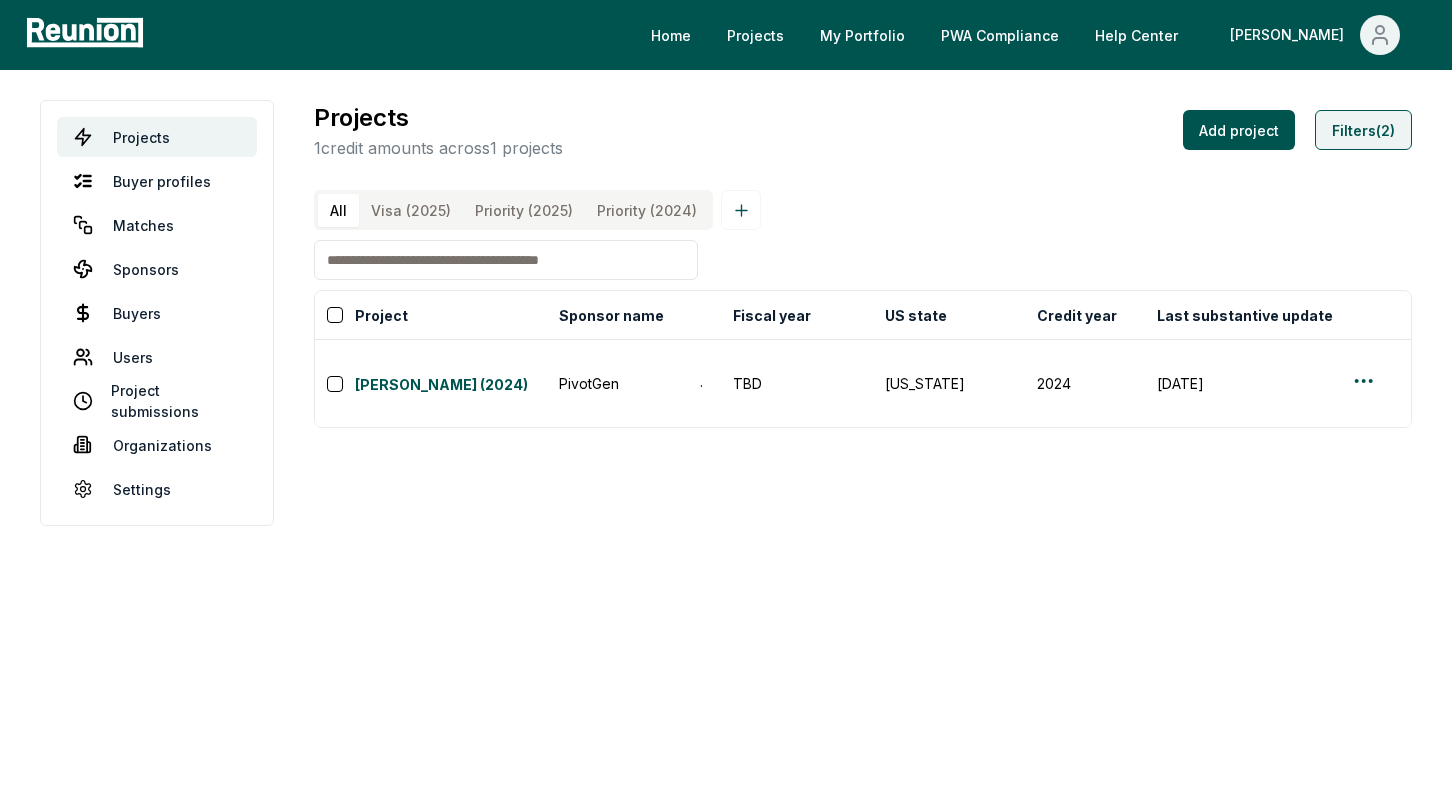 click on "Filters  (2)" at bounding box center (1363, 130) 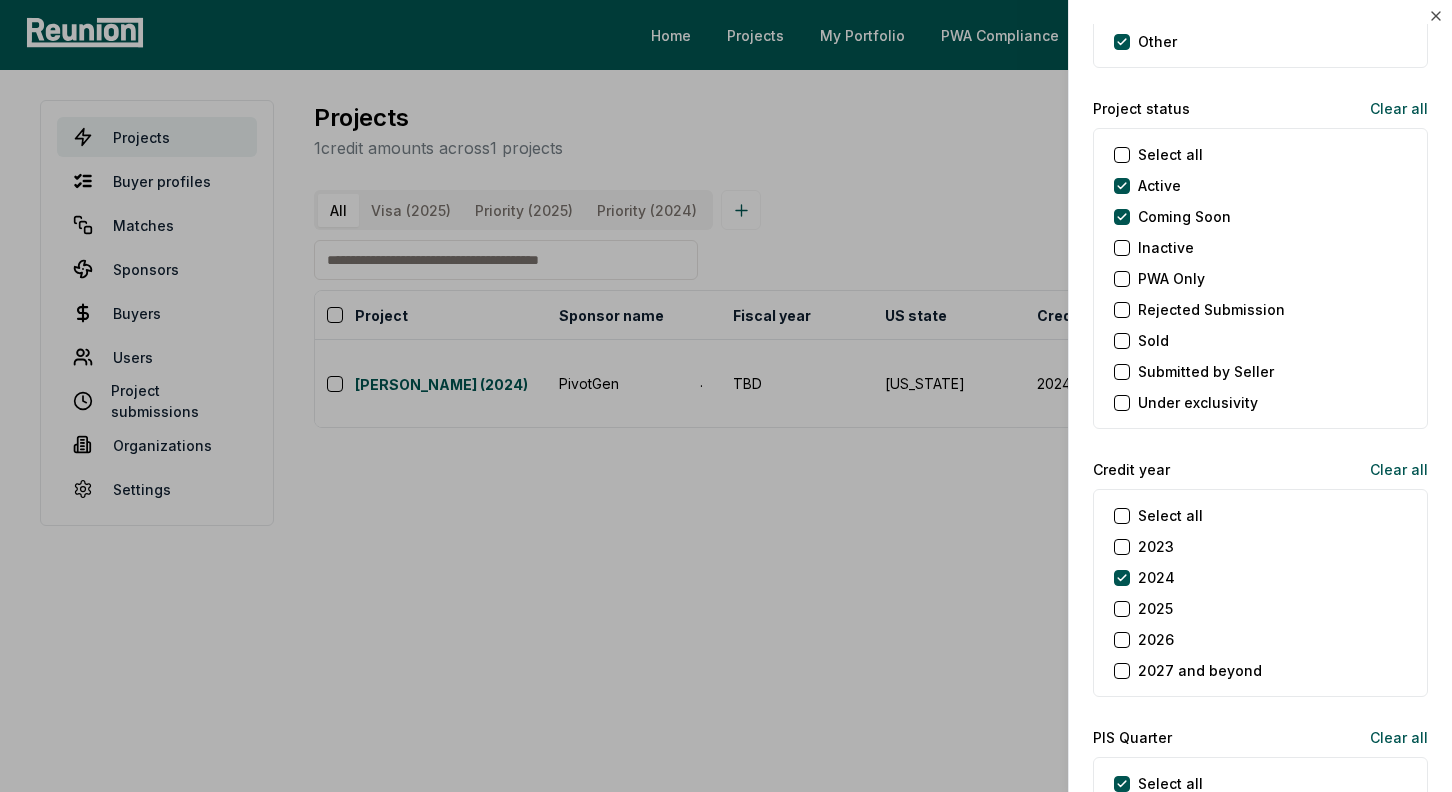 scroll, scrollTop: 2149, scrollLeft: 0, axis: vertical 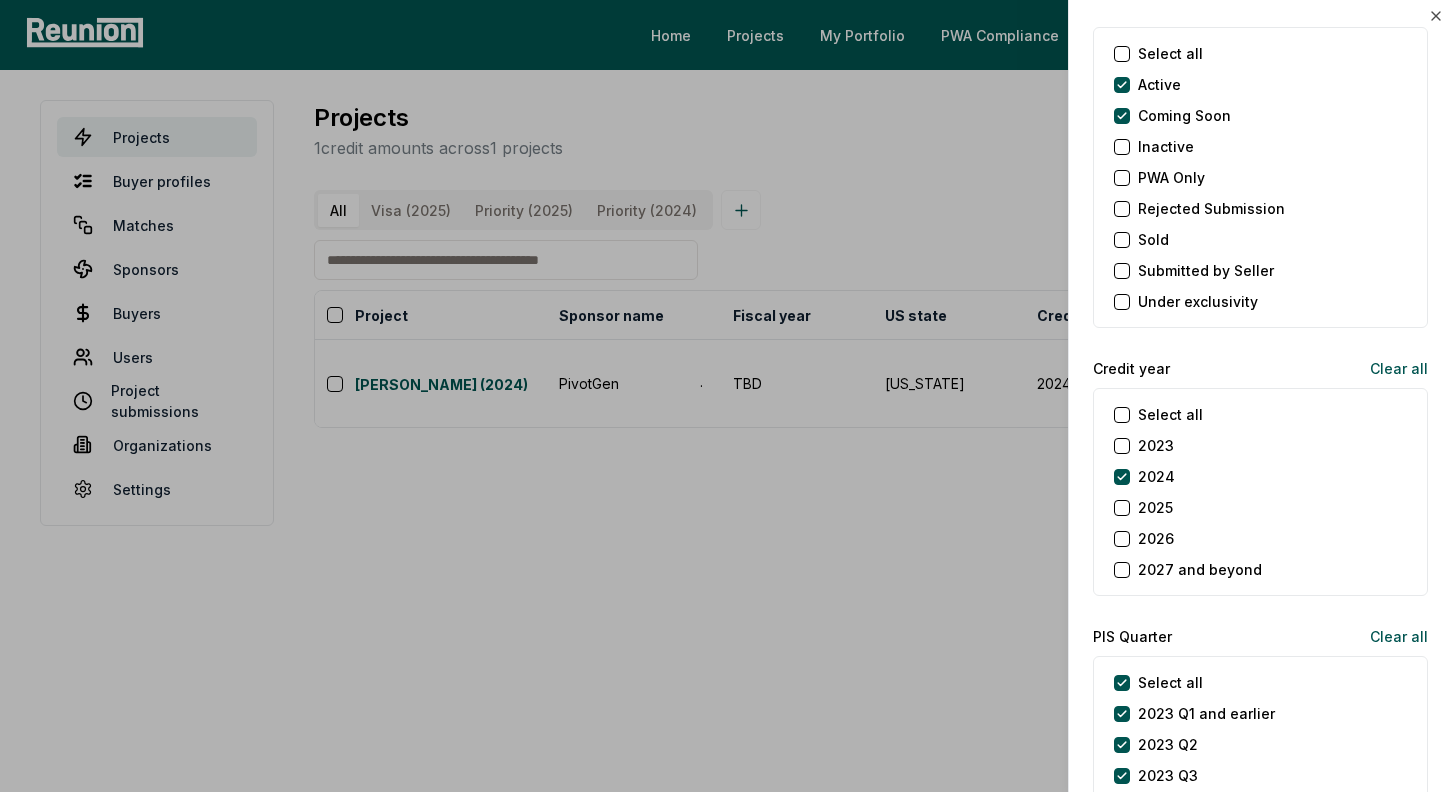 click on "Select all" at bounding box center [1122, 415] 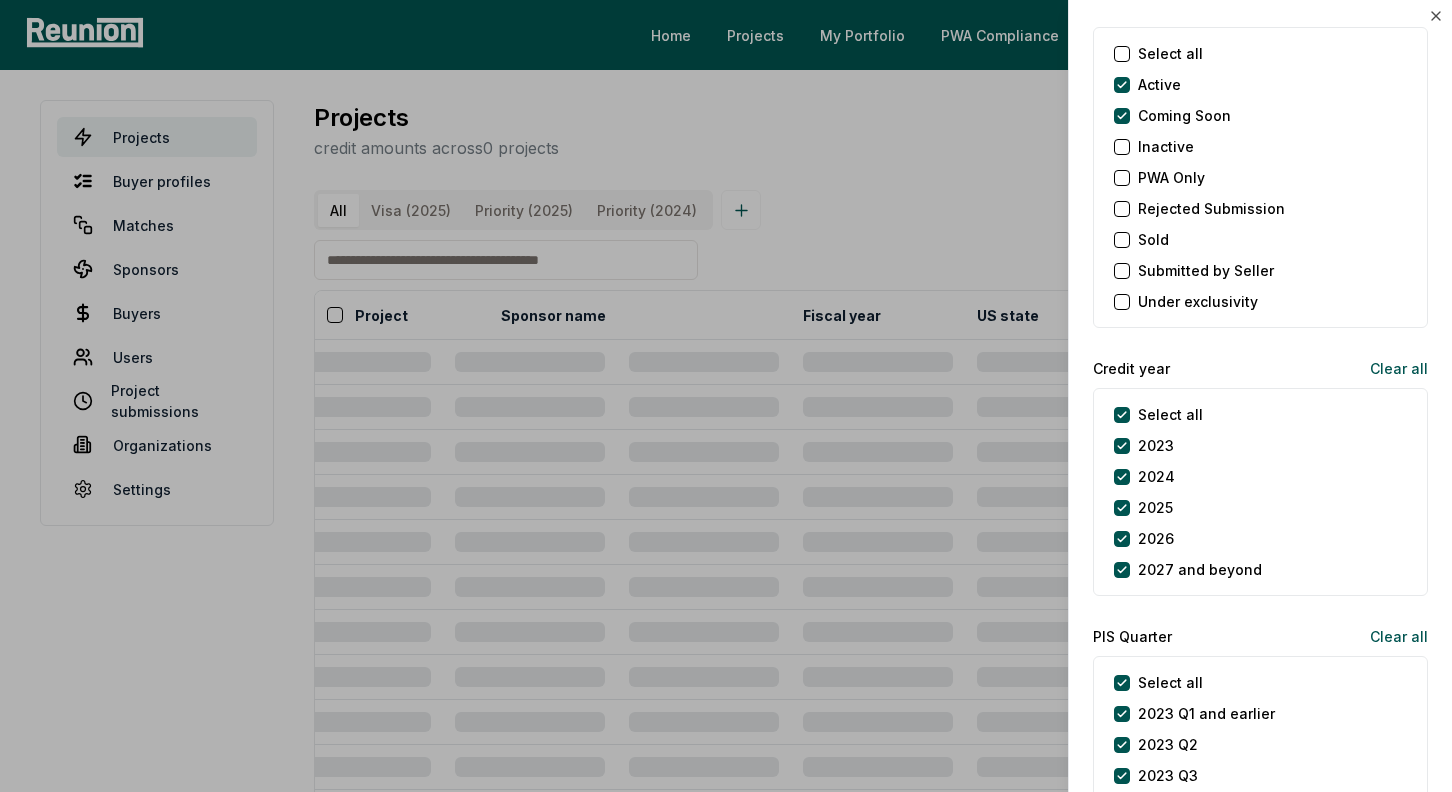 click at bounding box center (726, 396) 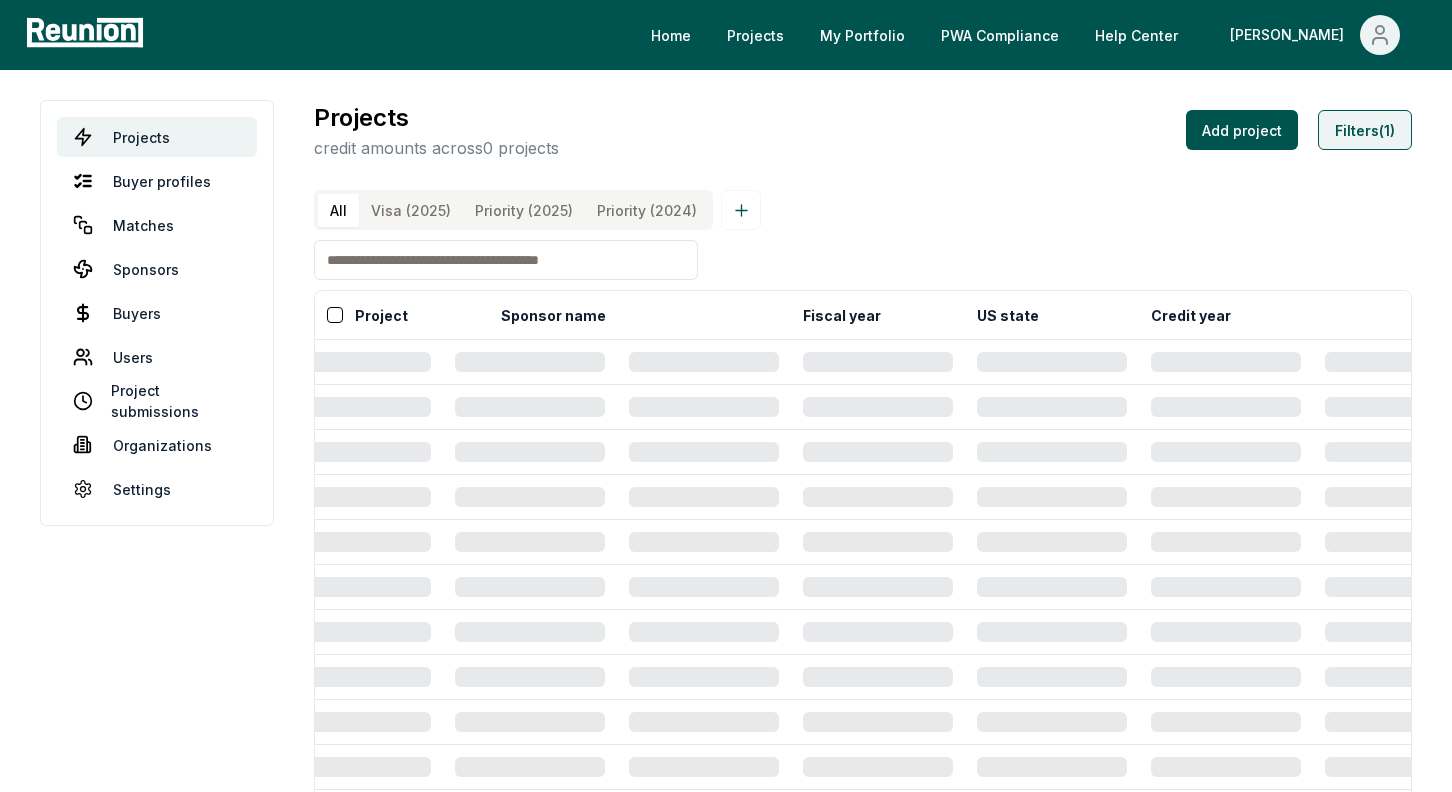 click on "Filters  (1)" at bounding box center (1365, 130) 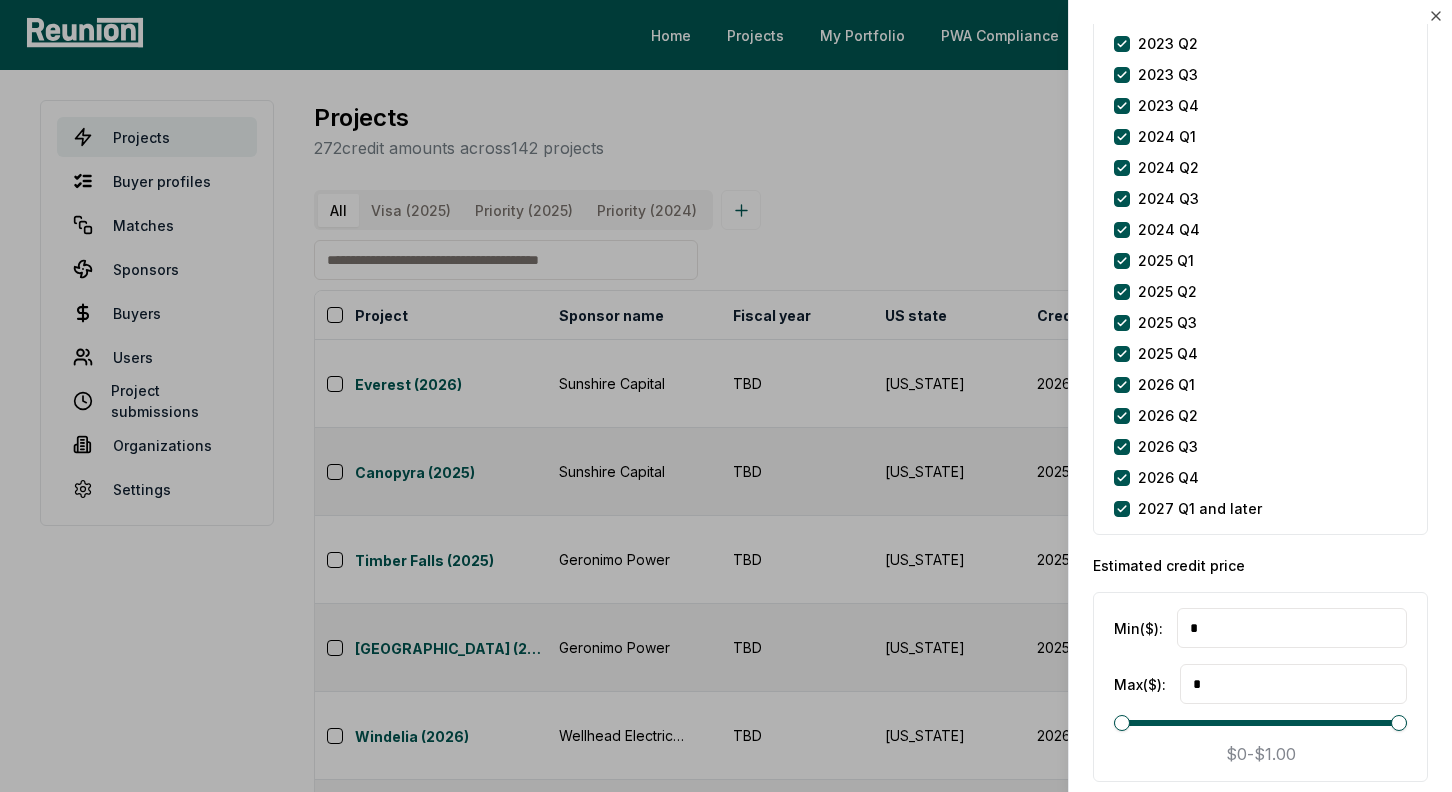 scroll, scrollTop: 2866, scrollLeft: 0, axis: vertical 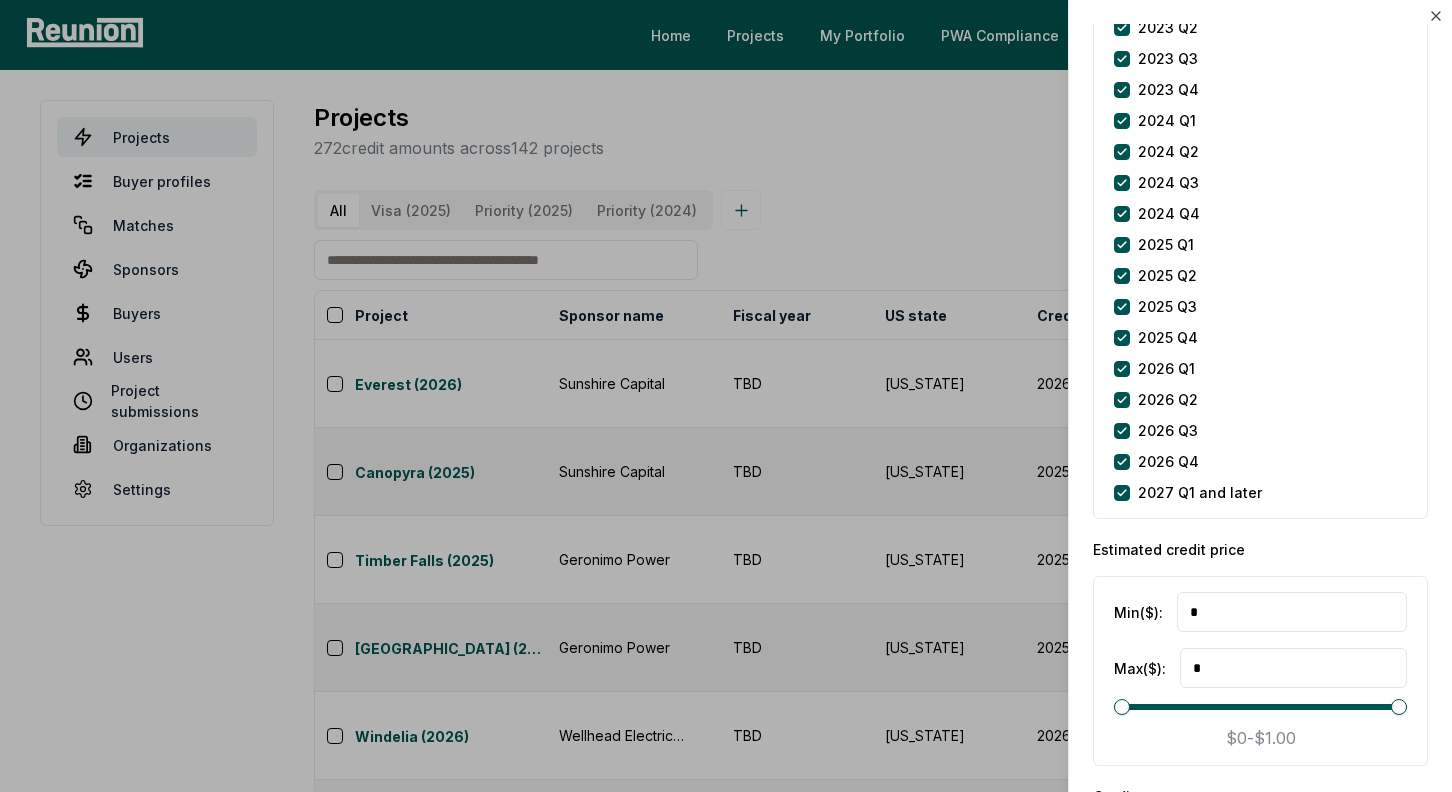 click at bounding box center [726, 396] 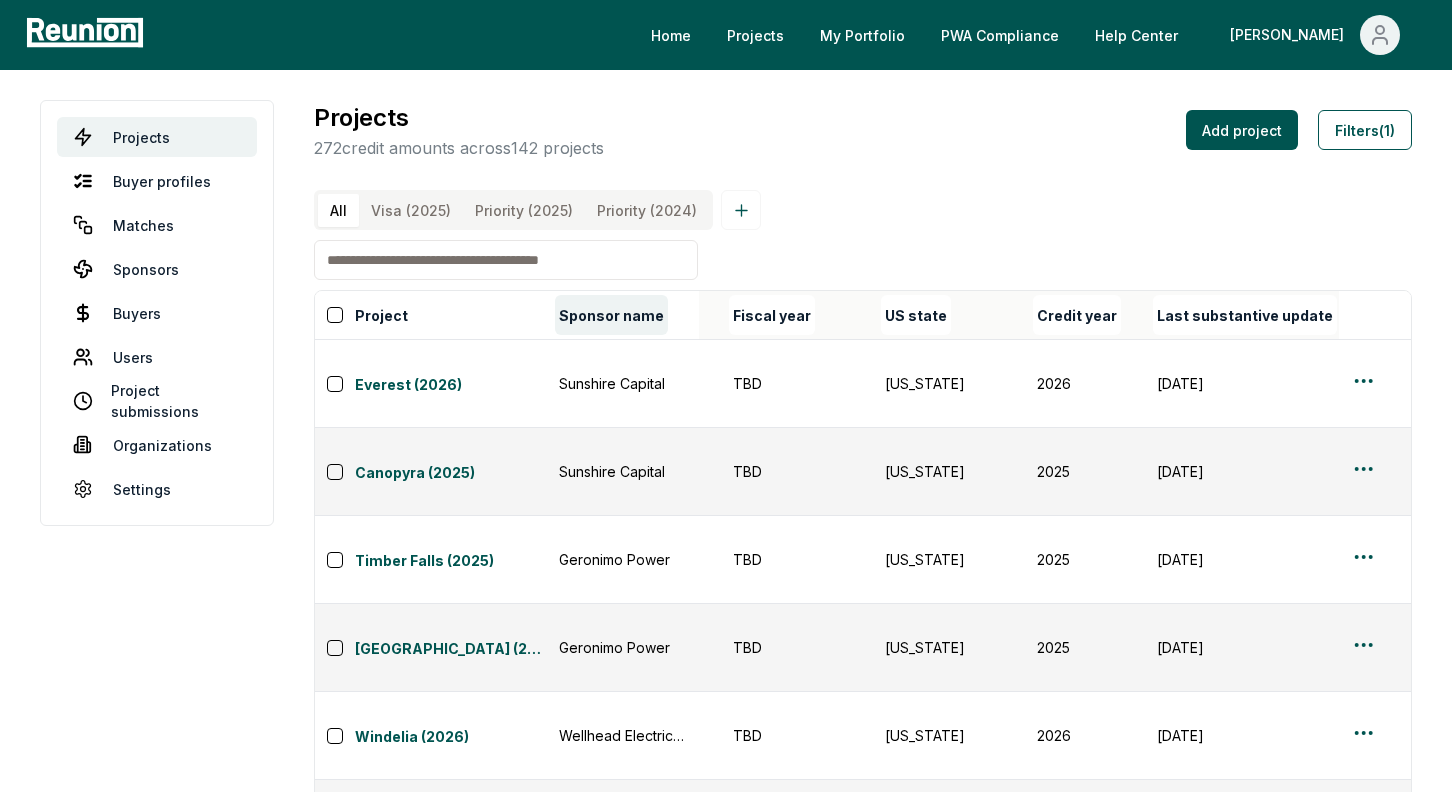 click on "Sponsor name" at bounding box center (611, 315) 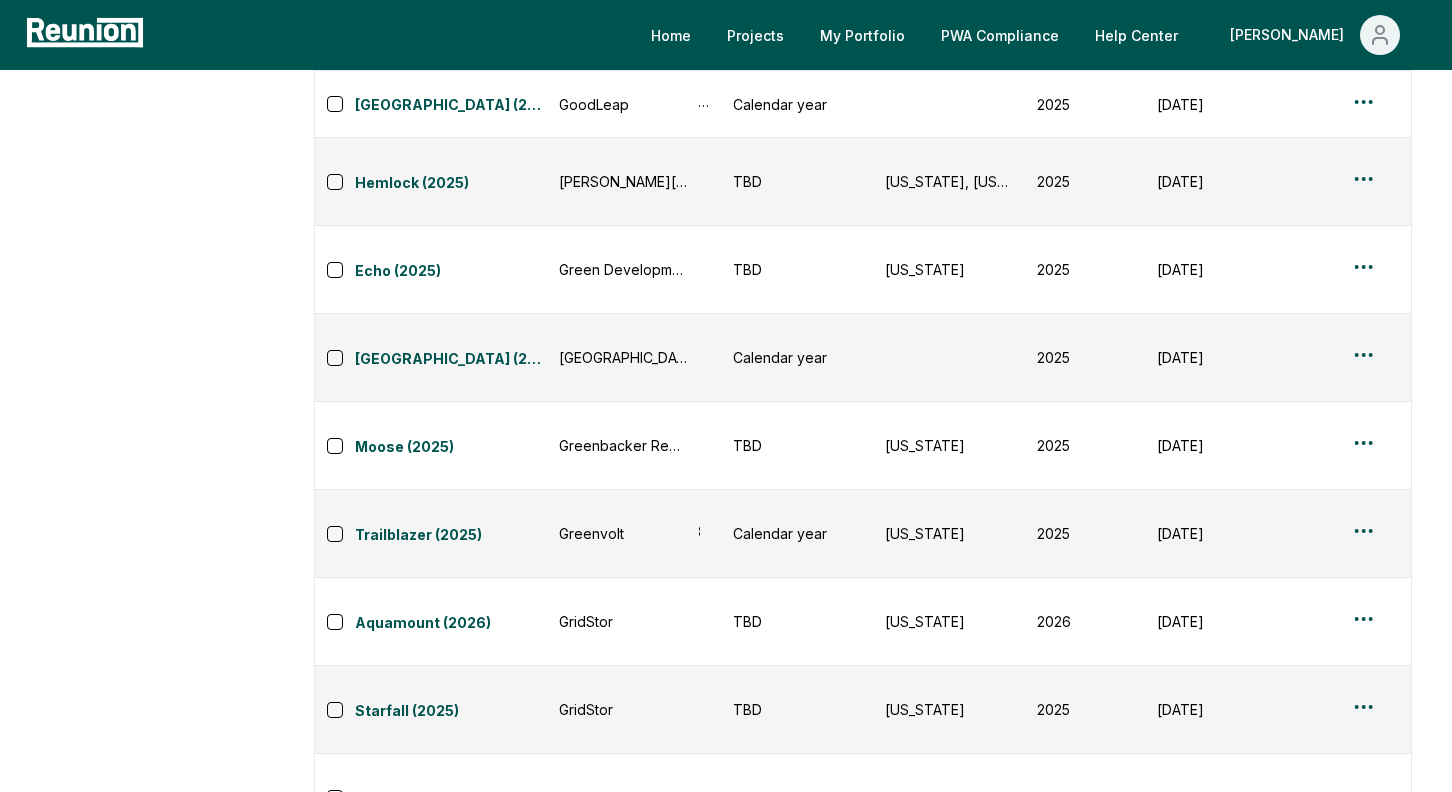scroll, scrollTop: 8998, scrollLeft: 0, axis: vertical 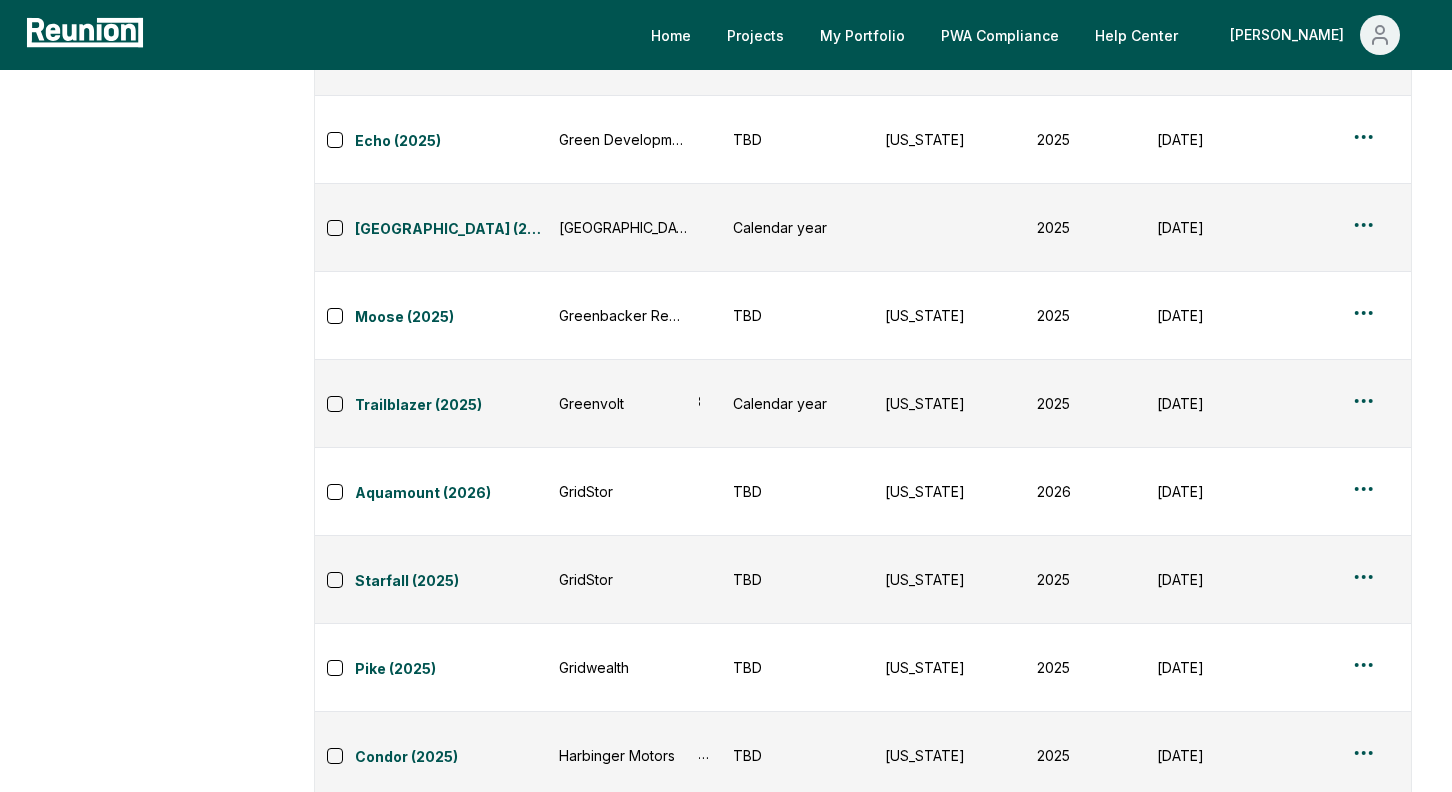 click on "Please visit us on your desktop We're working on making our marketplace mobile-friendly. For now, please visit Reunion on a desktop computer. Home Projects My Portfolio PWA Compliance Help Center Andy Projects Buyer profiles Matches Sponsors Buyers Users Project submissions Organizations Settings Projects 272  credit amounts across  142   projects Add project Filters  (1) All Visa (2025) Priority (2025) Priority (2024) Project Sponsor name Status Days in status Credit type Technologies Credit amount Internal notes PIS Fiscal year US state Credit year Last substantive update Created Lists Created by Annapurna (2025) AES Active 279 ITC (§48) Hydrogen $3.2M 2025 Q1 TBD Indiana 2025 3/5/2024 3/5/2024 0 maria@reunioninfra.com Goldfinch (2026) Aggreko Active 70 ITC (§48) Battery Storage, Solar (Utility), Solar (C&I) $36.3M See teaser on G drive. No tax step up, but internal step up of 10-15%  2025 Q1, 2025 Q2, 2025 Q3, 2025 Q4, 2026 Q1, 2026 Q2, 2026 Q3, 2026 Q4 TBD 2026 4/30/2025 4/30/2025 1 Goldfinch (2025) 263" at bounding box center (726, 2566) 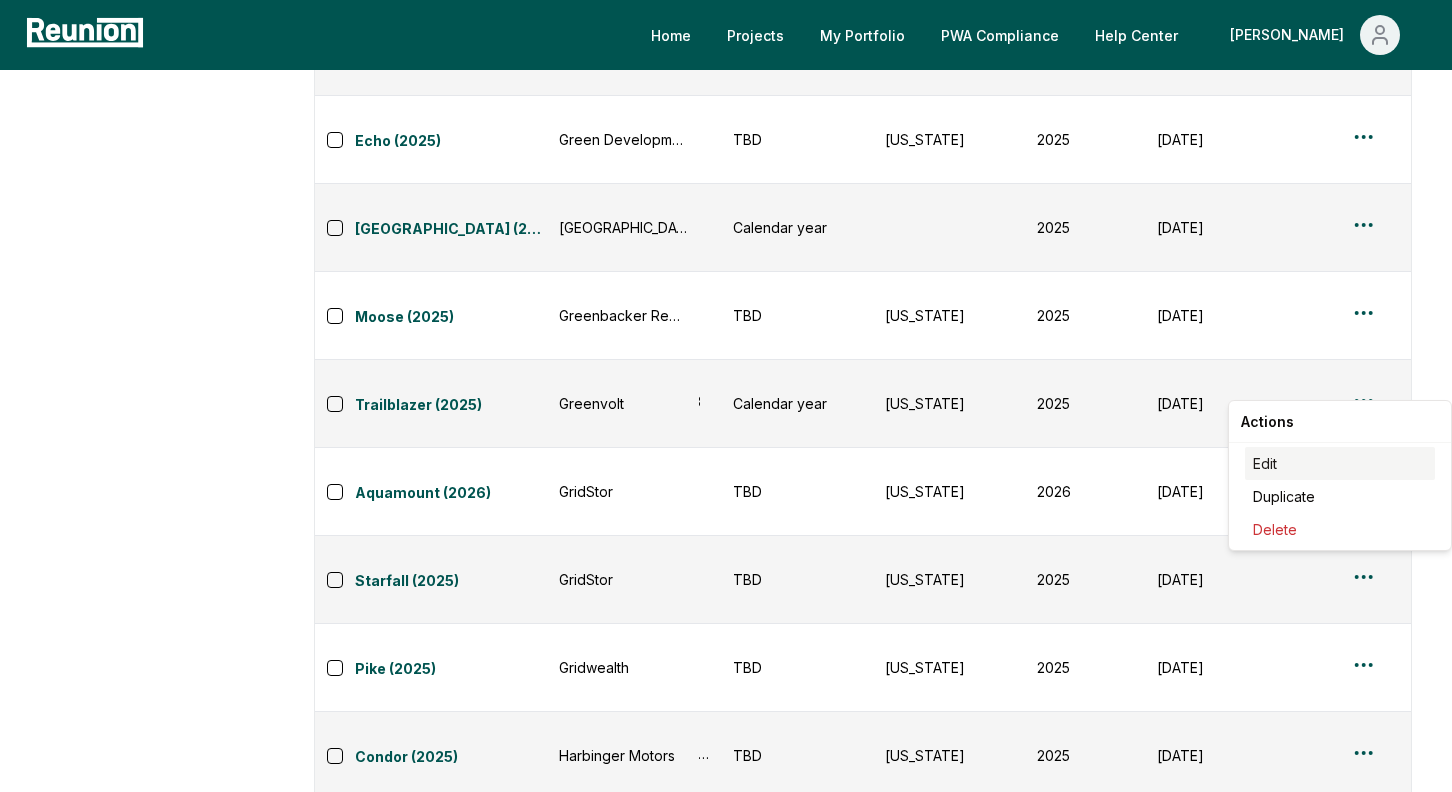 click on "Edit" at bounding box center [1340, 463] 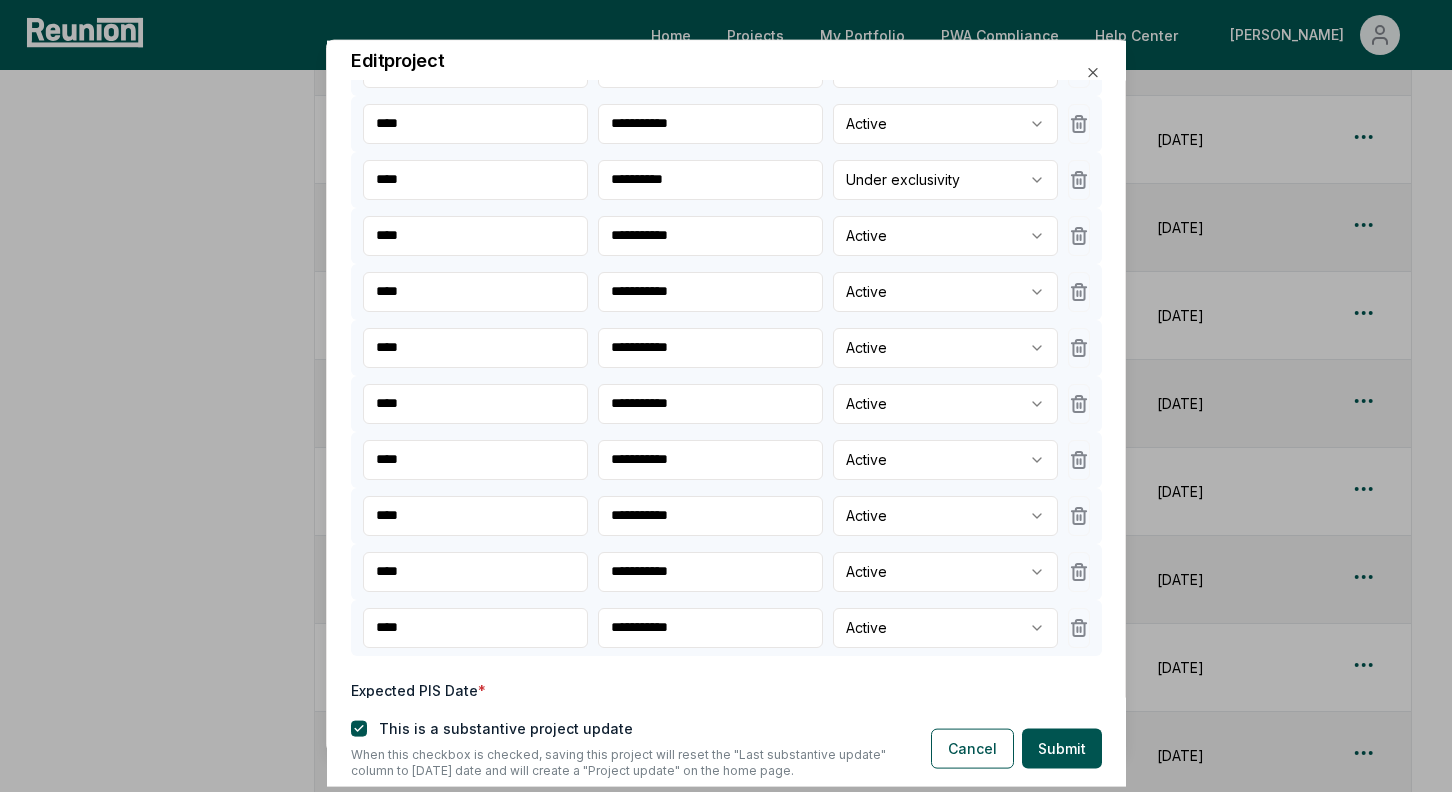 scroll, scrollTop: 582, scrollLeft: 0, axis: vertical 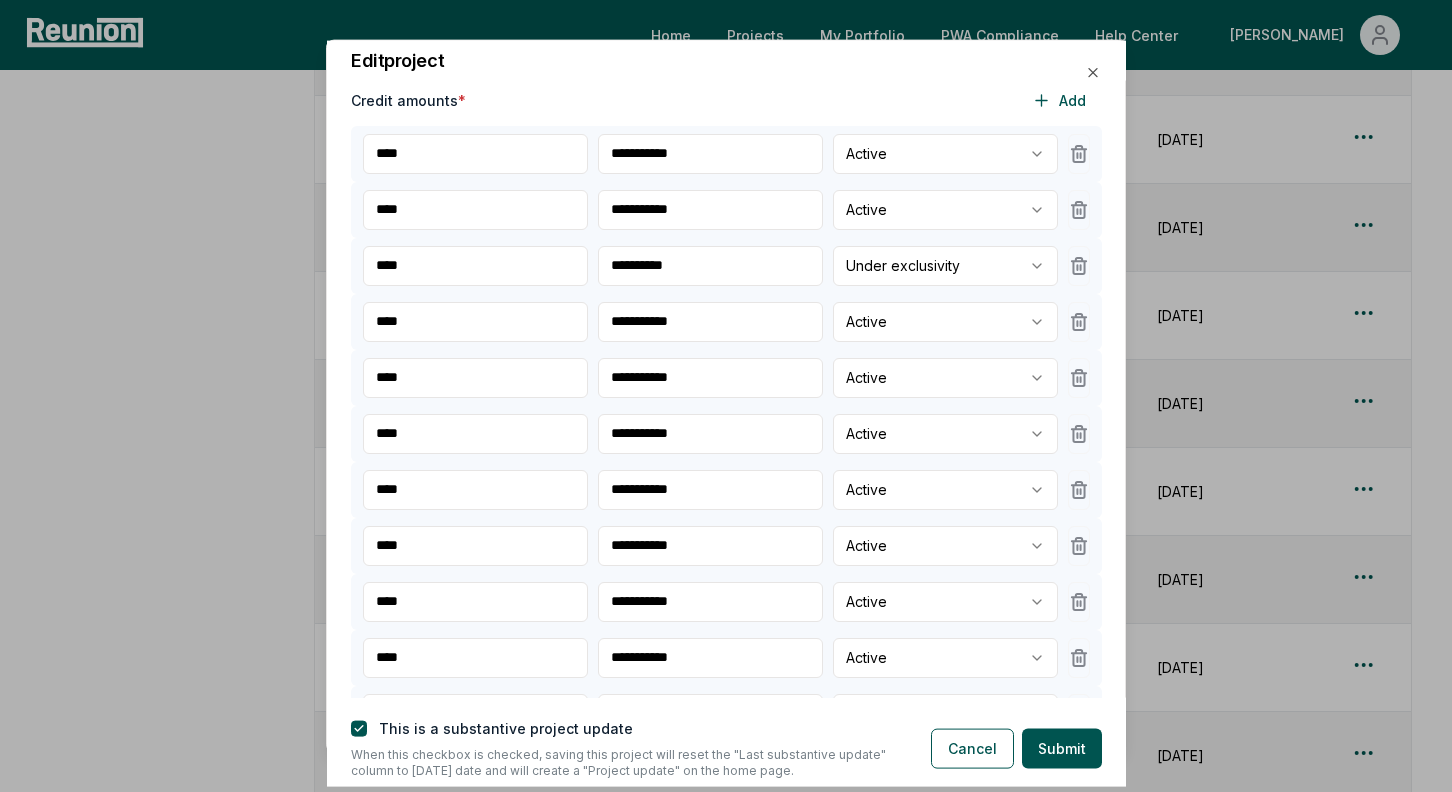 type 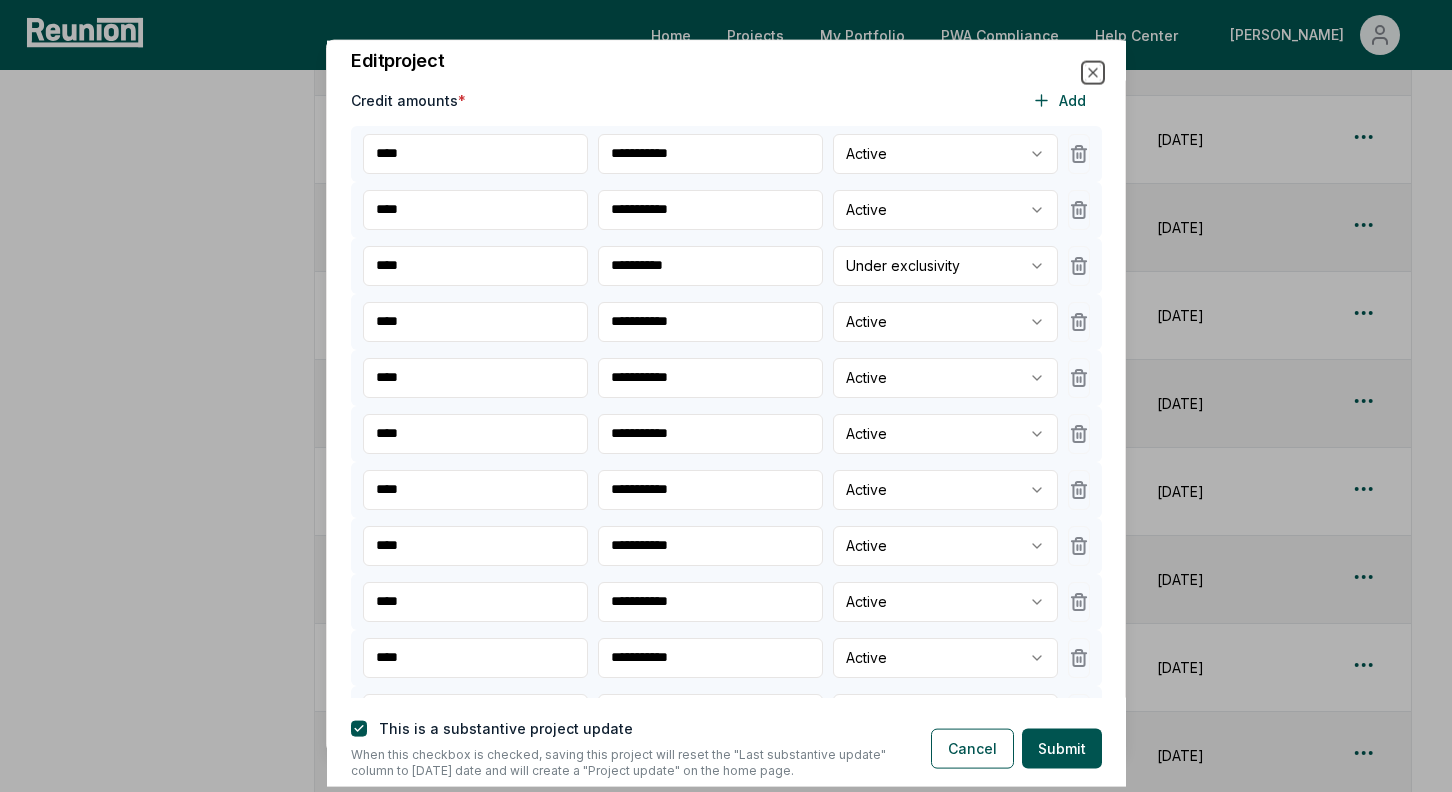 click 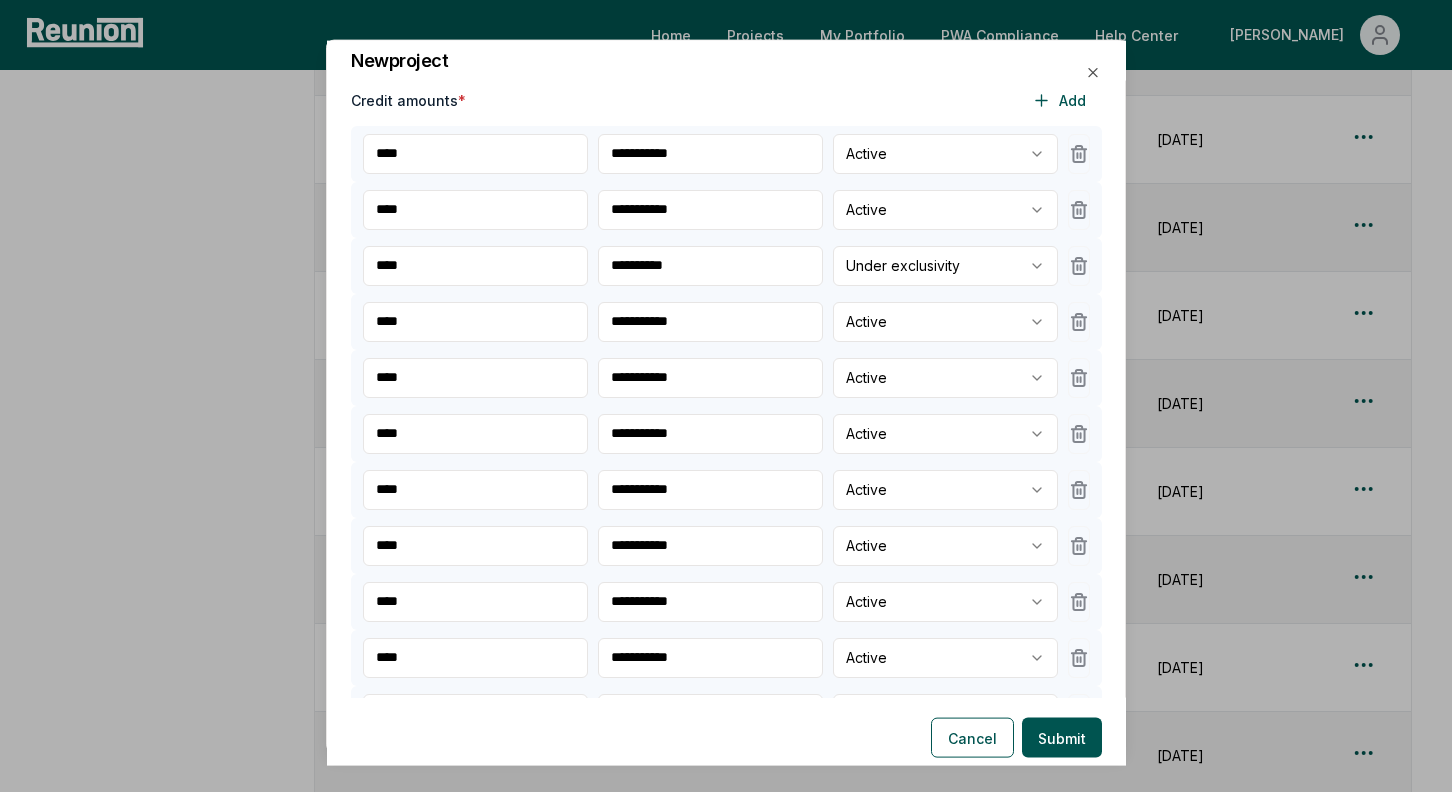 click at bounding box center [726, 396] 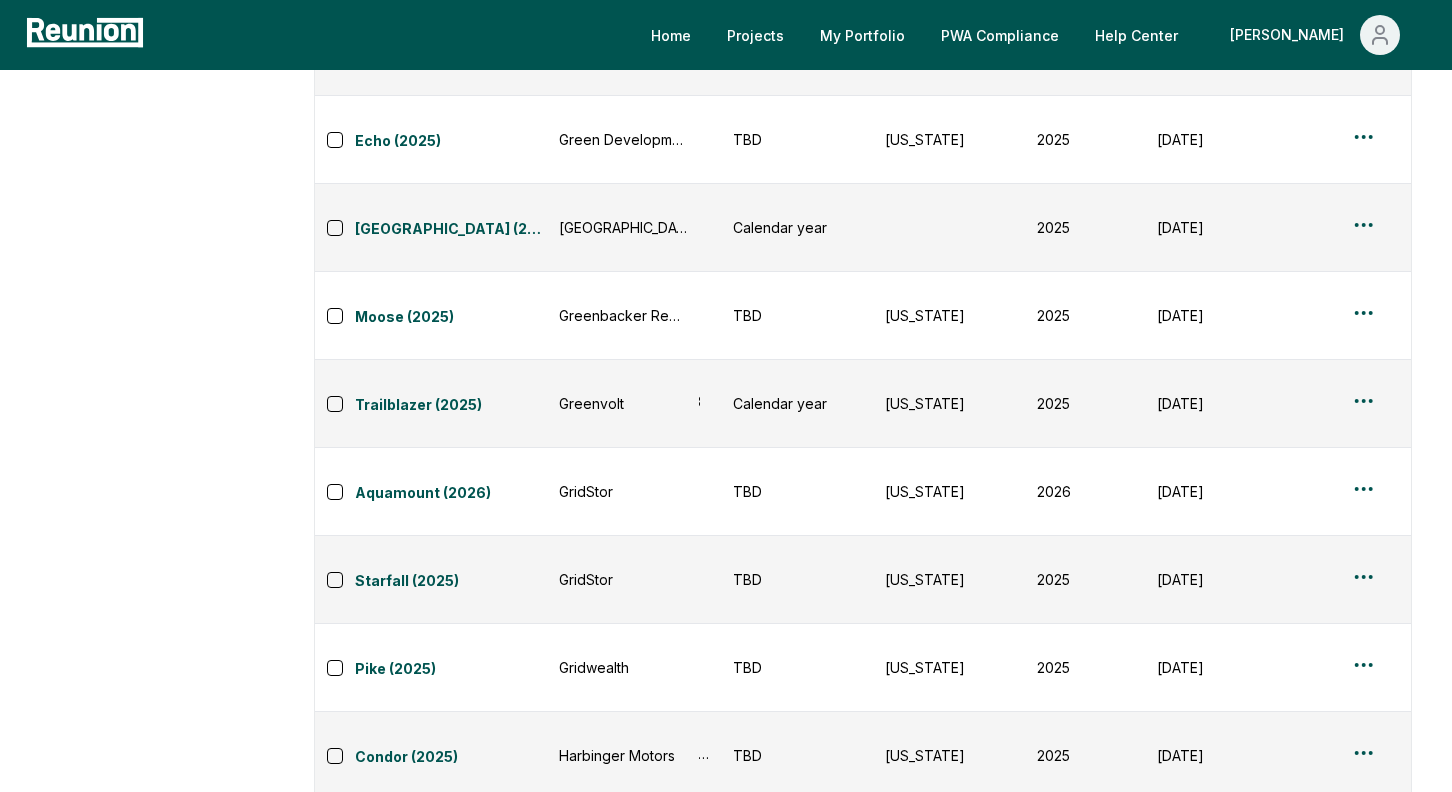 click on "Home Projects My Portfolio PWA Compliance Help Center [PERSON_NAME]" at bounding box center (726, 35) 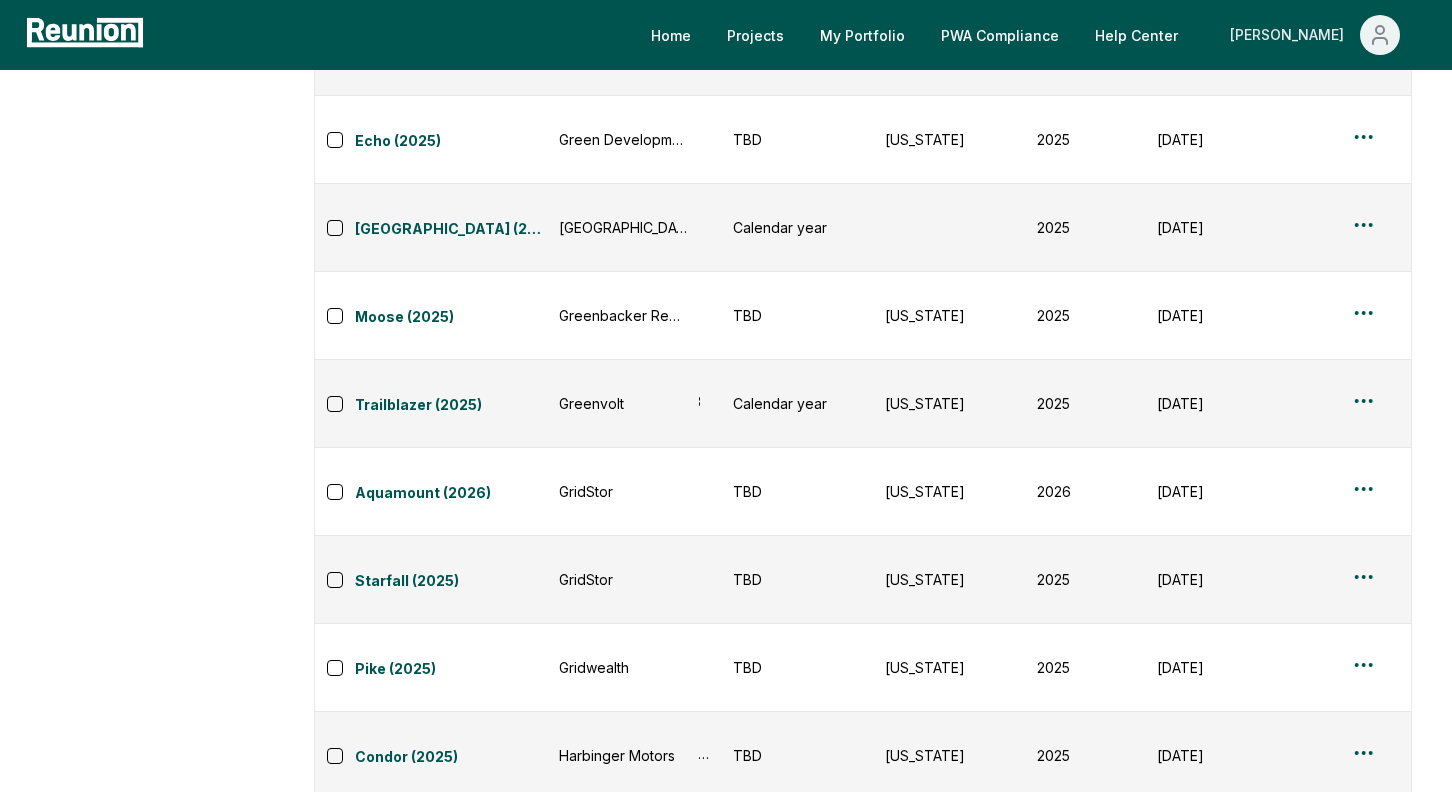 click 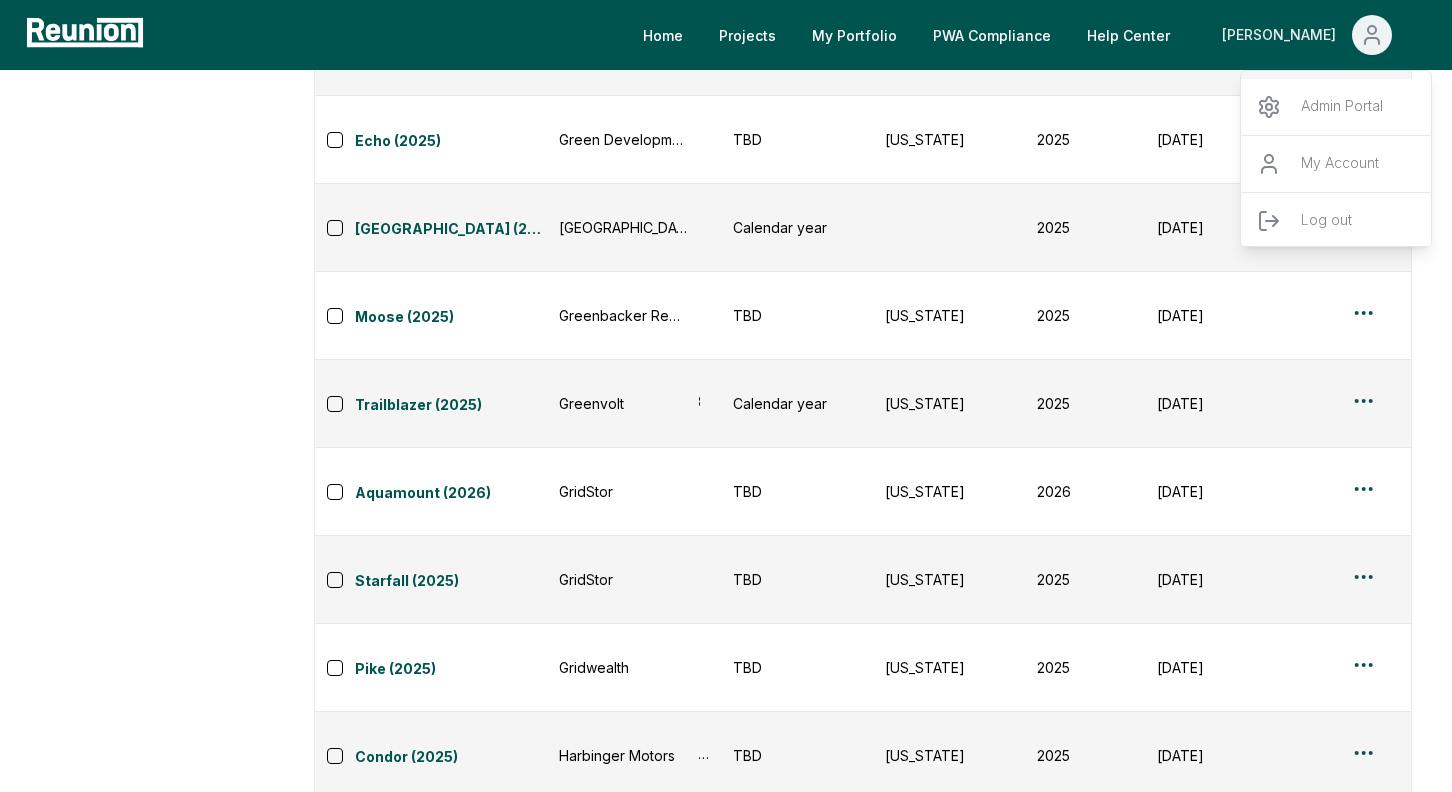 click 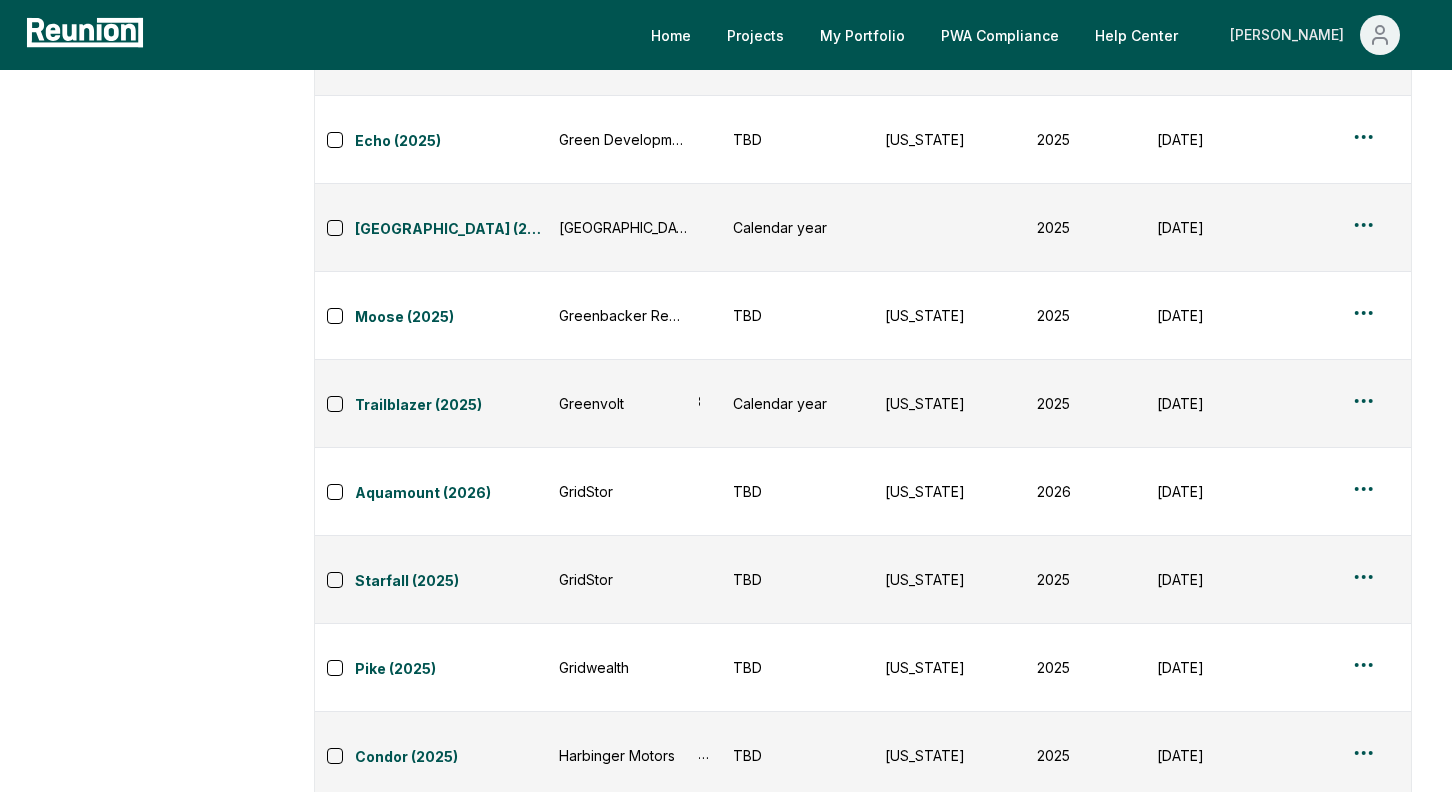 click 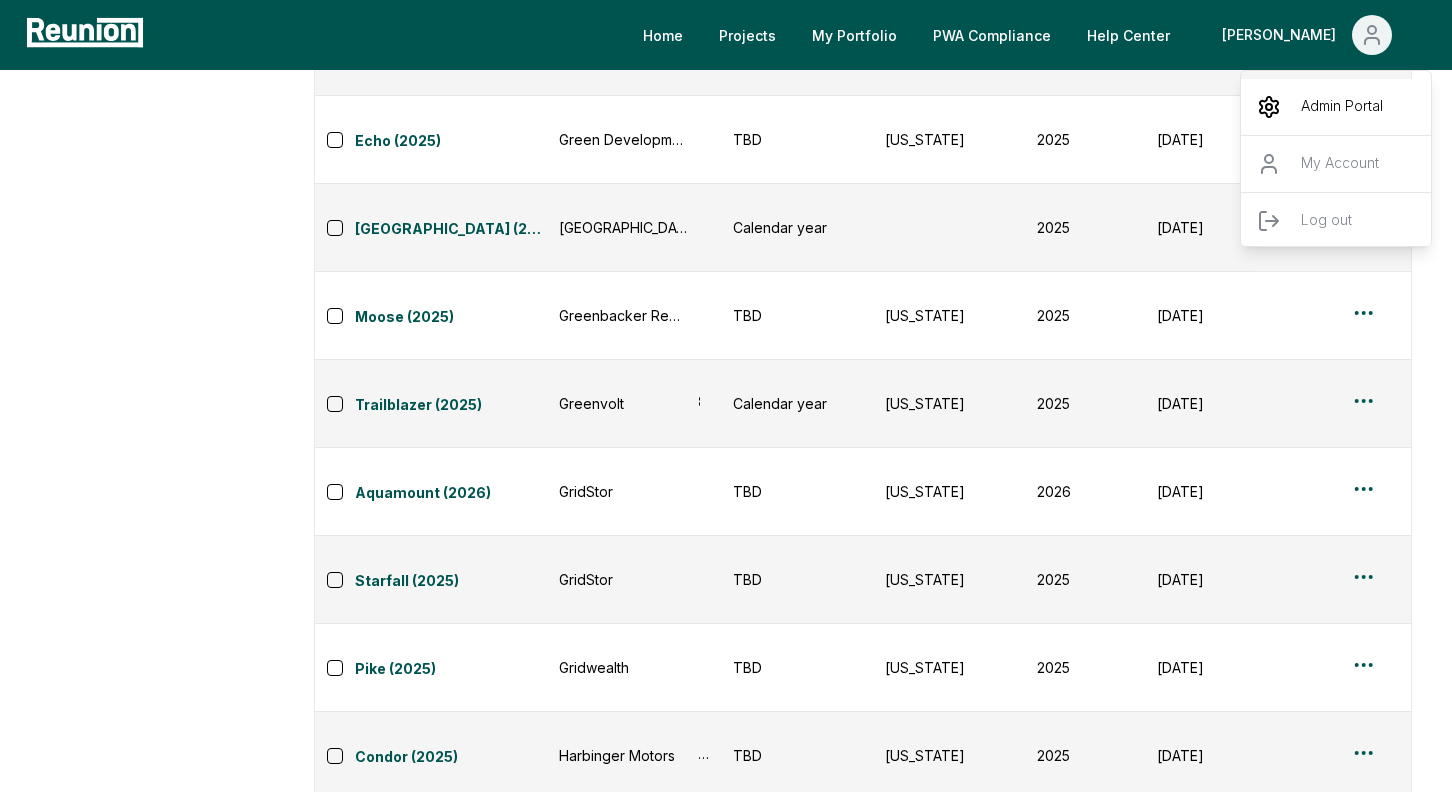 click on "Admin Portal" at bounding box center [1342, 107] 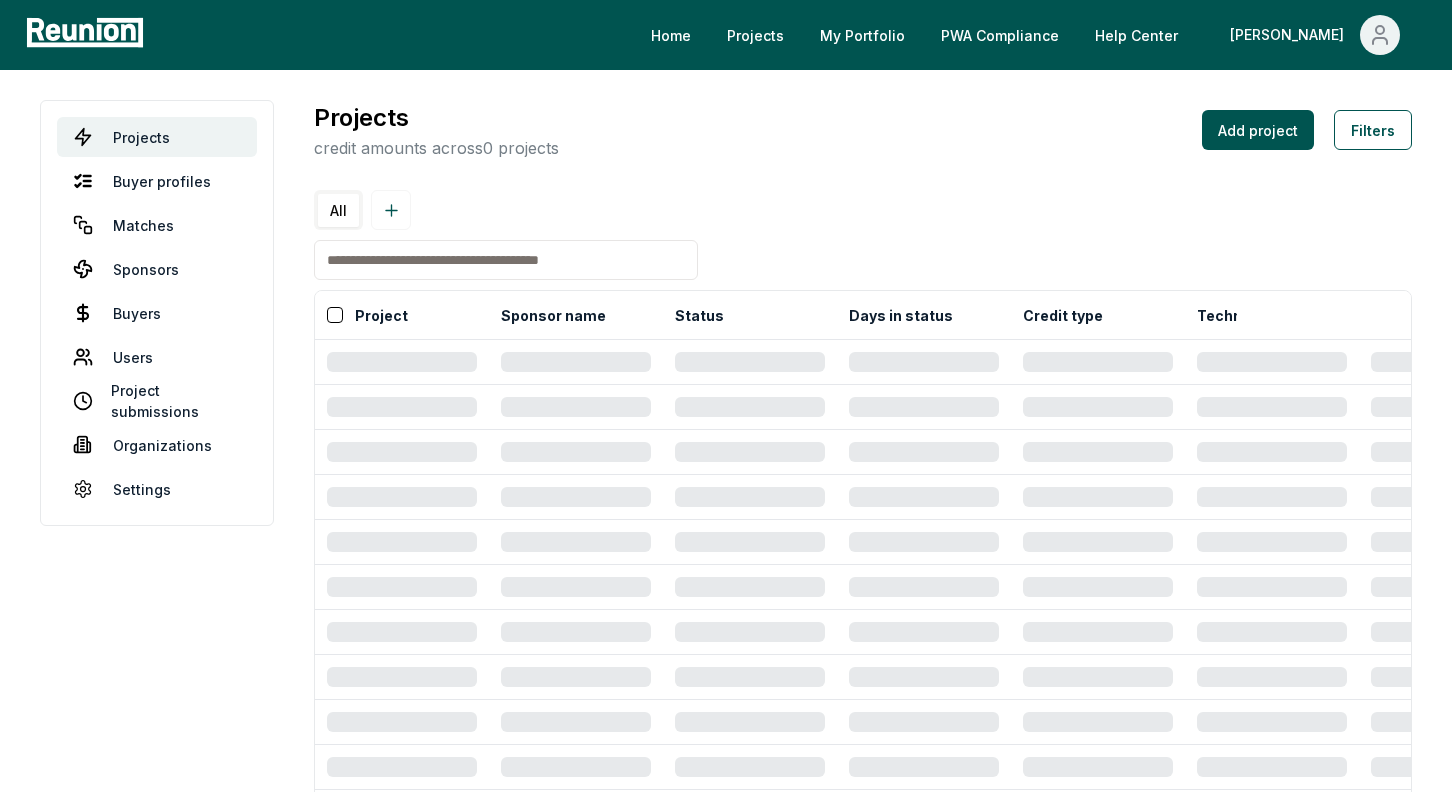 scroll, scrollTop: 0, scrollLeft: 0, axis: both 